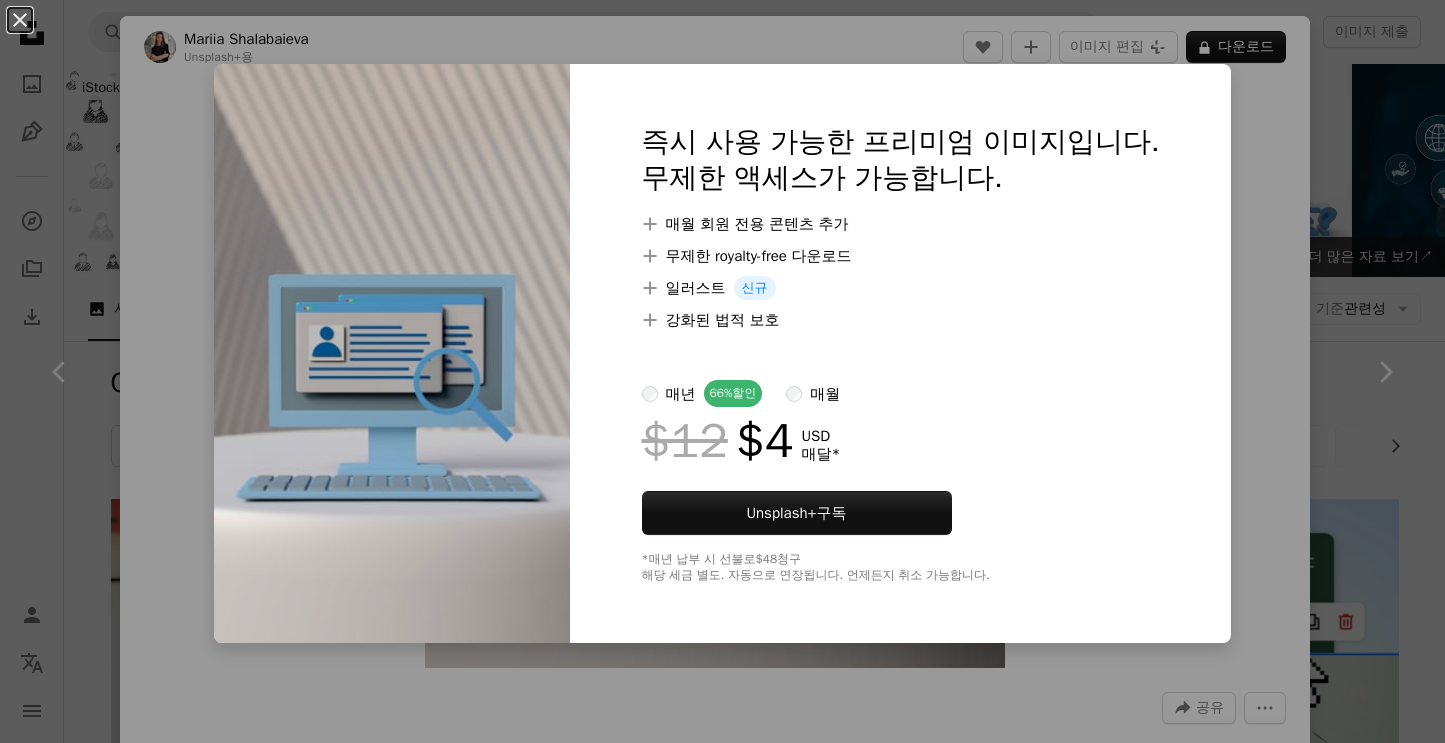 scroll, scrollTop: 14539, scrollLeft: 0, axis: vertical 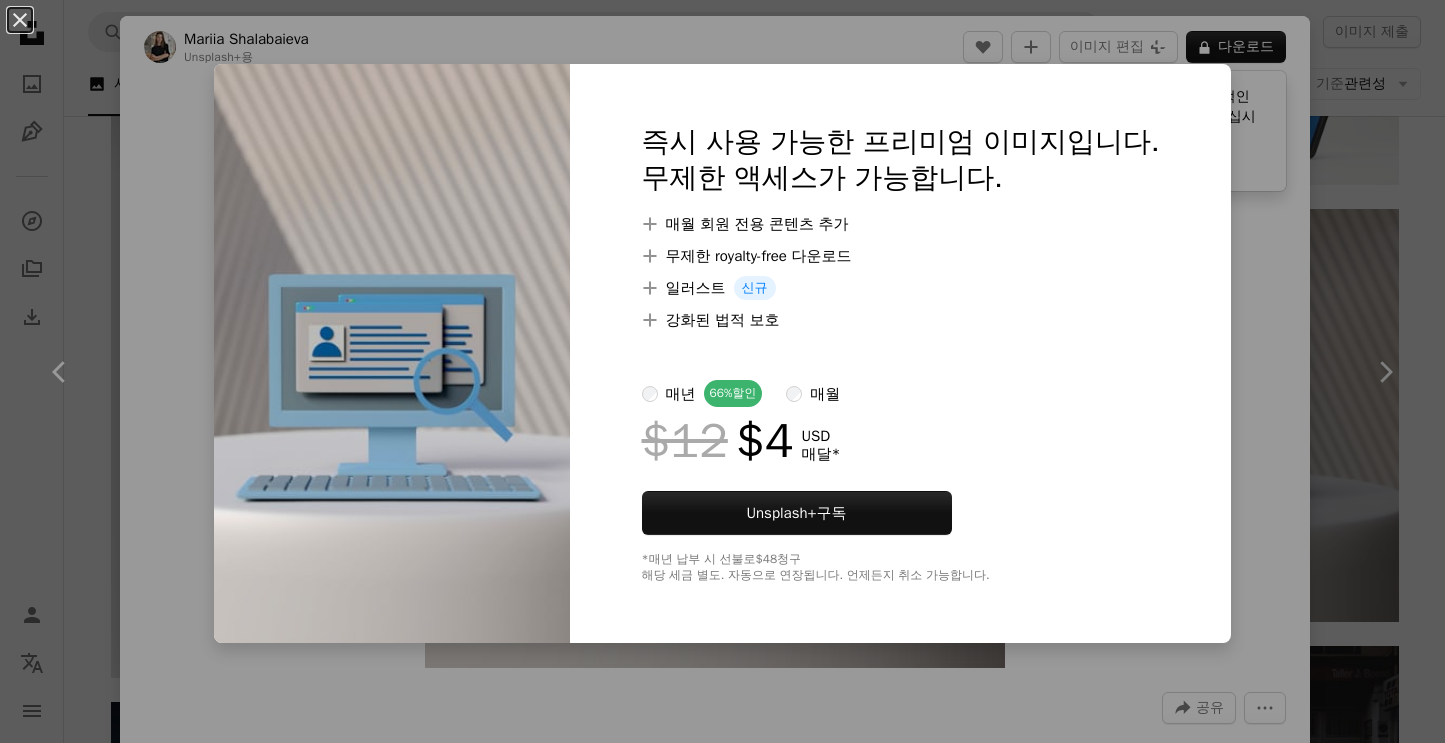 click on "An X shape 즉시 사용 가능한 프리미엄 이미지입니다. 무제한 액세스가 가능합니다. A plus sign 매월 회원 전용 콘텐츠 추가 A plus sign 무제한 royalty-free 다운로드 A plus sign 일러스트  신규 A plus sign 강화된 법적 보호 매년 66%  할인 매월 $12   $4 USD 매달 * Unsplash+  구독 *매년 납부 시 선불로  $48  청구 해당 세금 별도. 자동으로 연장됩니다. 언제든지 취소 가능합니다." at bounding box center [722, 371] 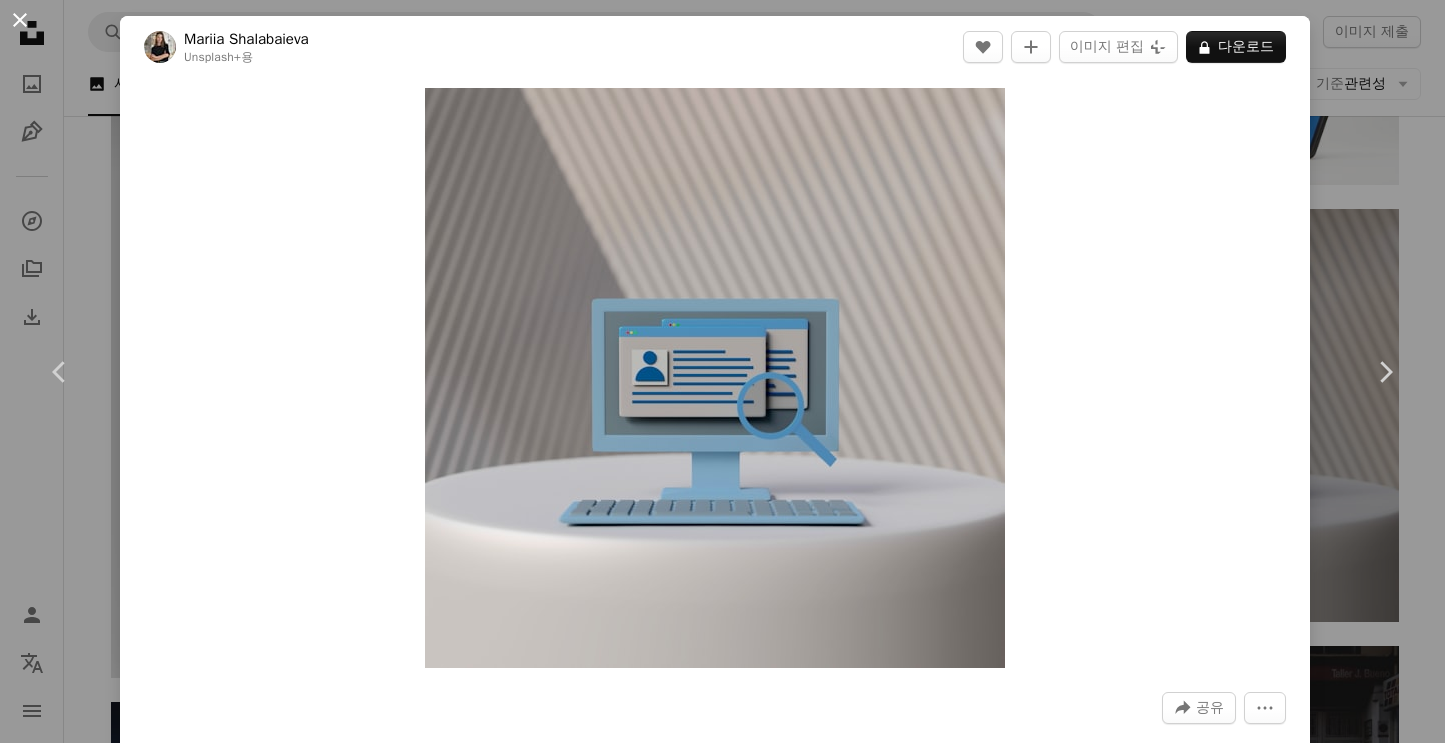 click on "An X shape" at bounding box center [20, 20] 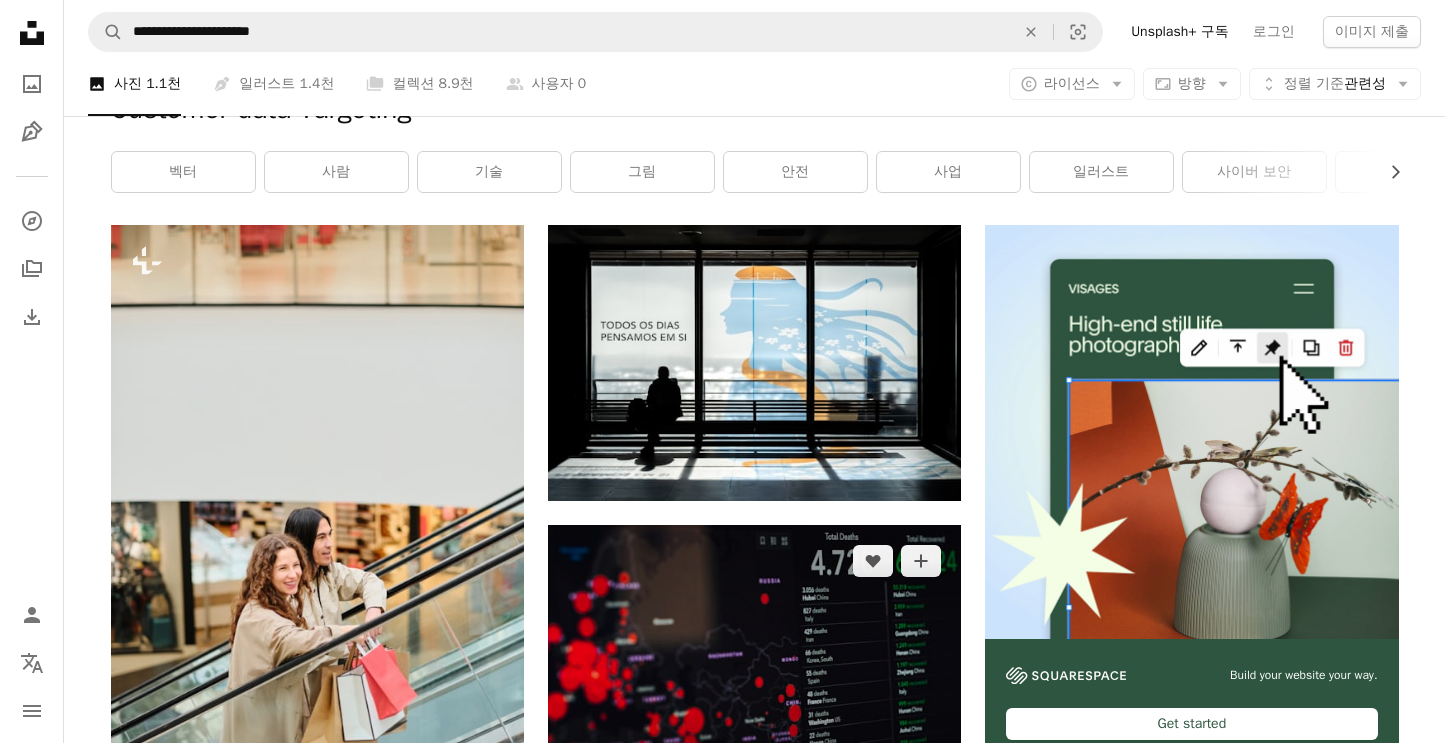 scroll, scrollTop: 0, scrollLeft: 0, axis: both 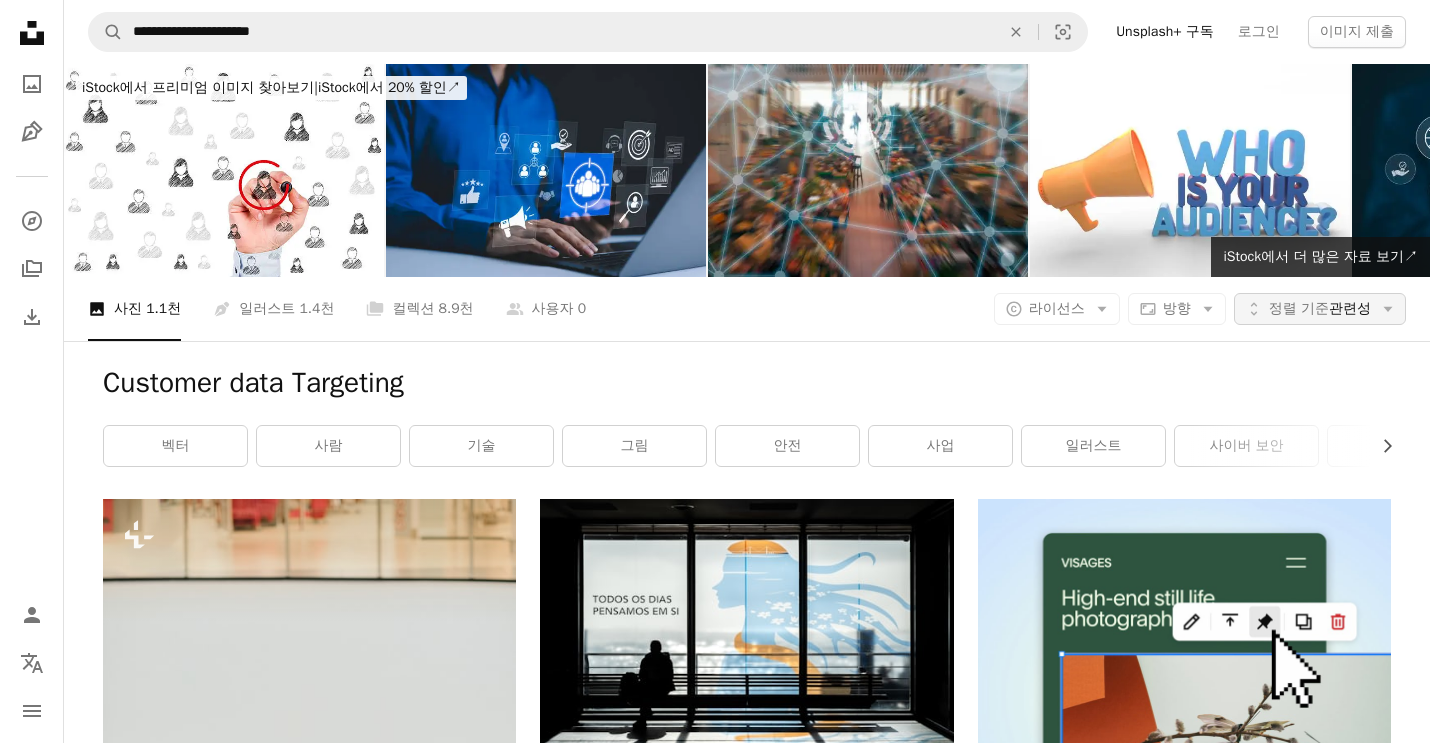 click on "정렬 기준" at bounding box center [1299, 308] 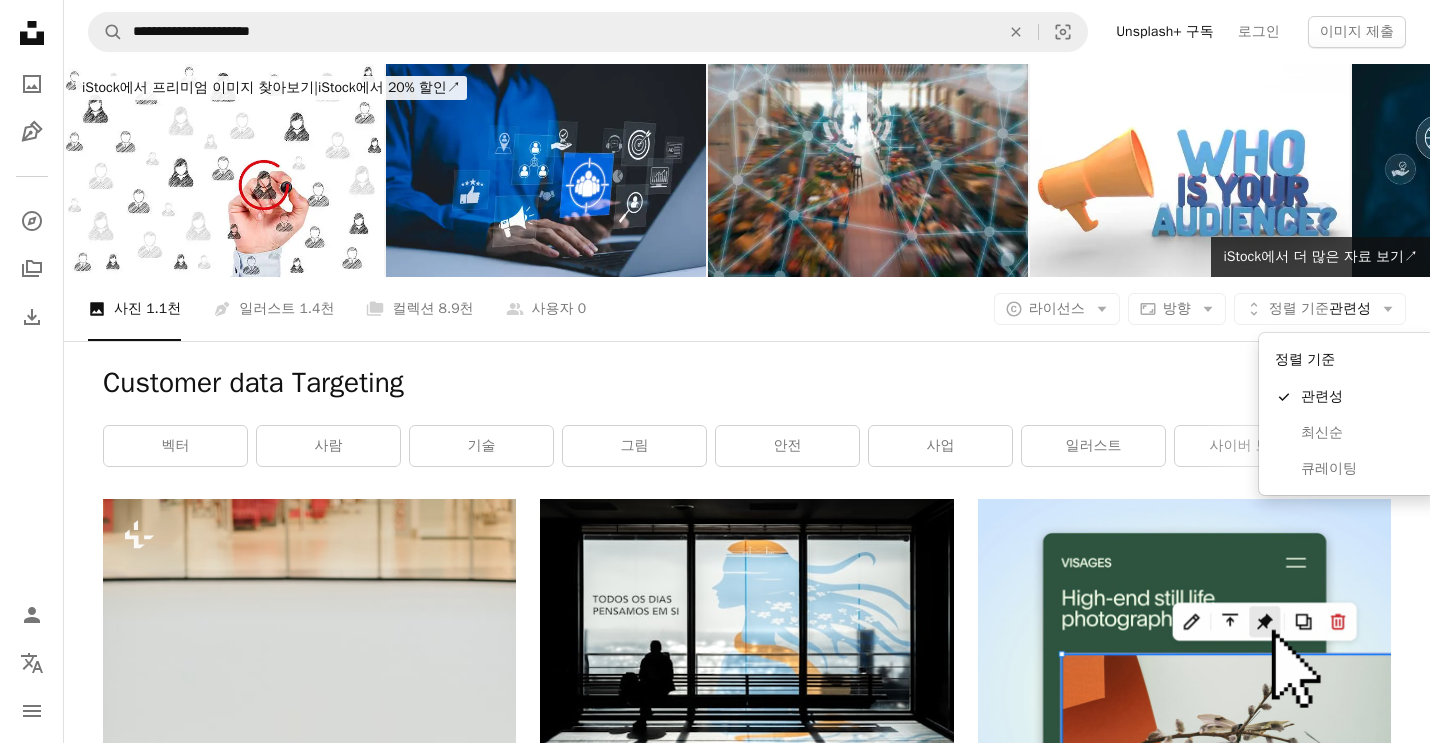 click on "**********" at bounding box center (715, 371) 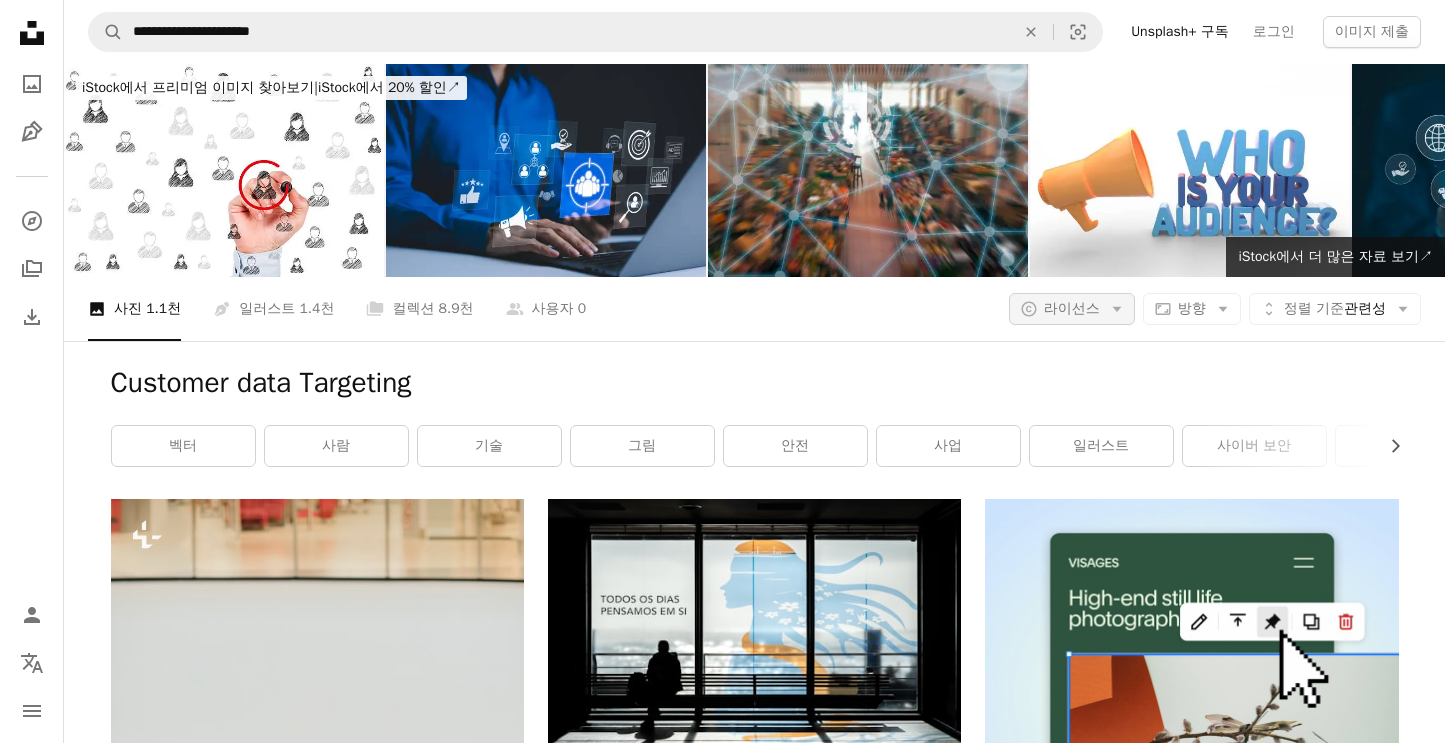 click on "A copyright icon © 라이선스 Arrow down" at bounding box center (1072, 309) 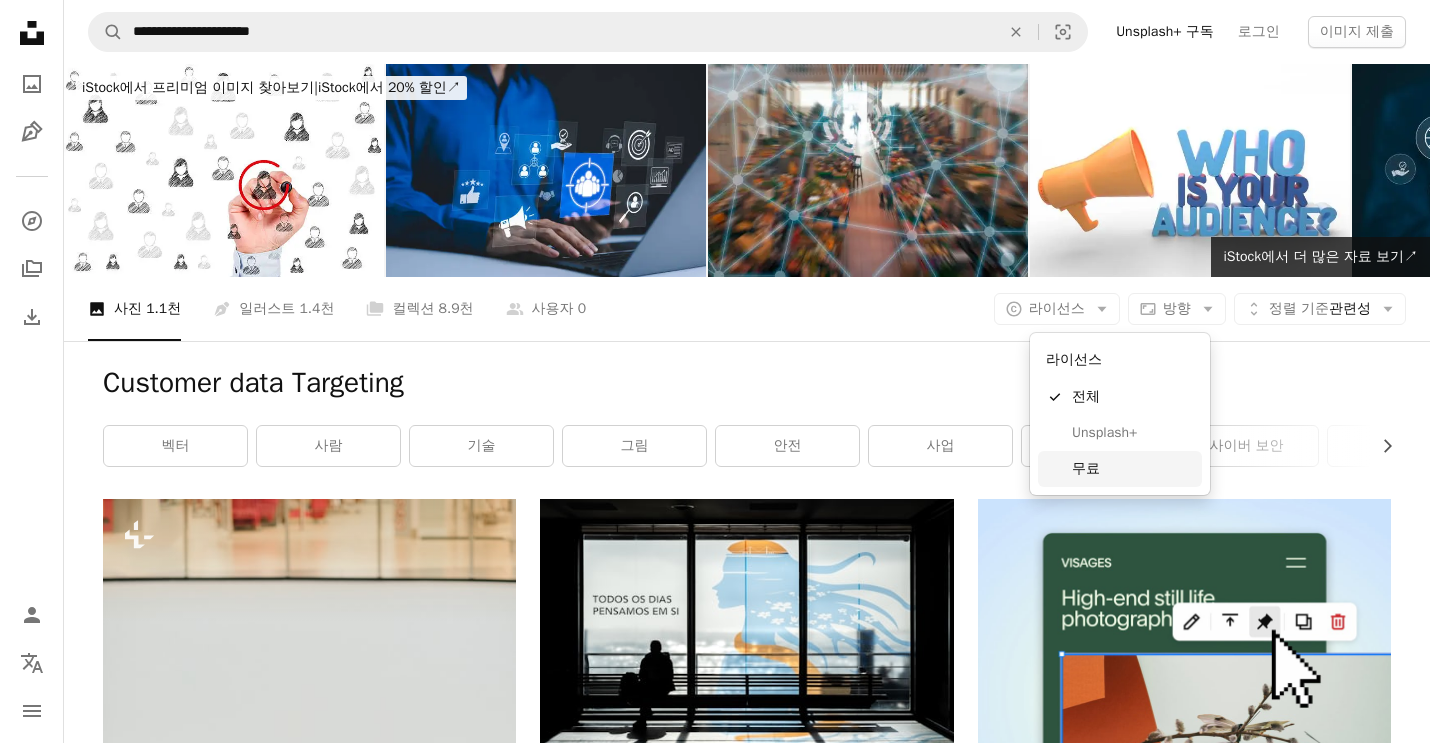 click on "무료" at bounding box center [1133, 469] 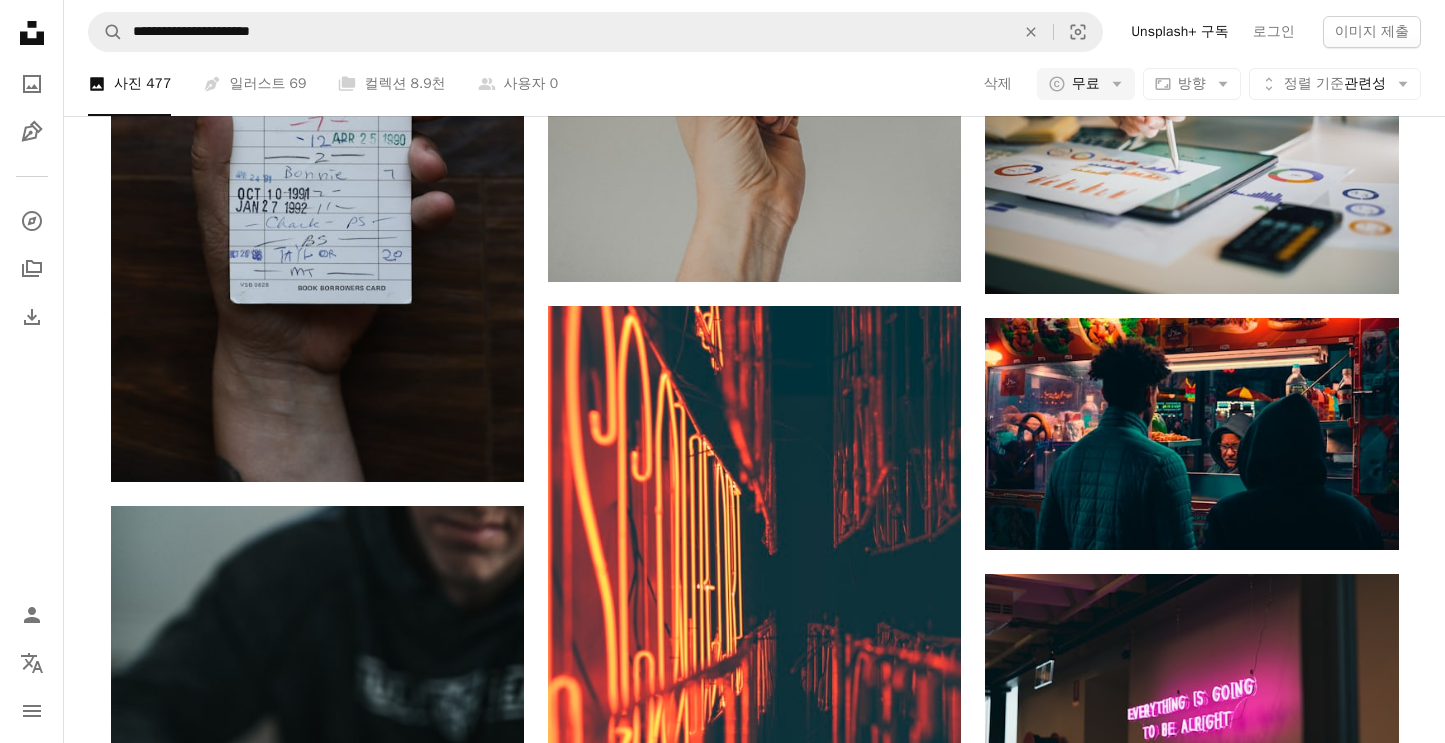 scroll, scrollTop: 17221, scrollLeft: 0, axis: vertical 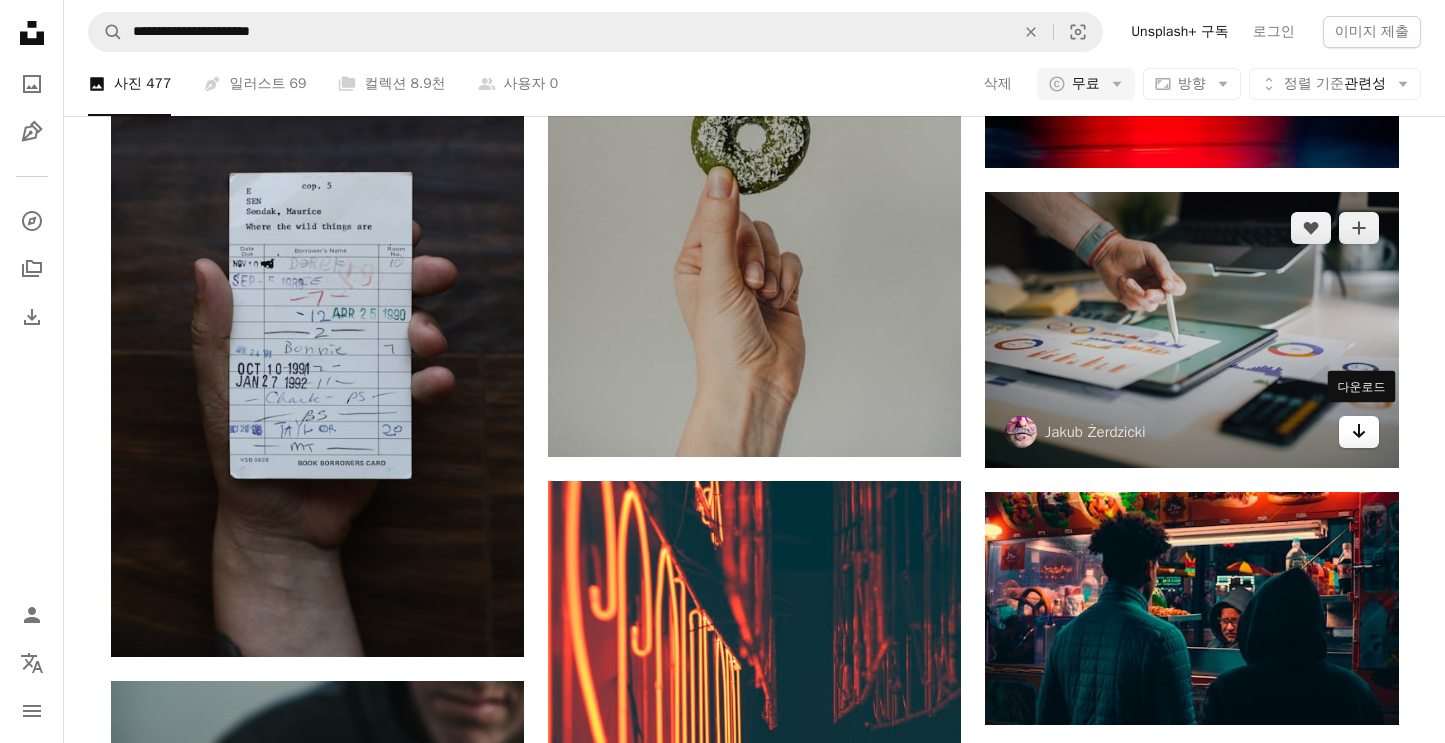 click 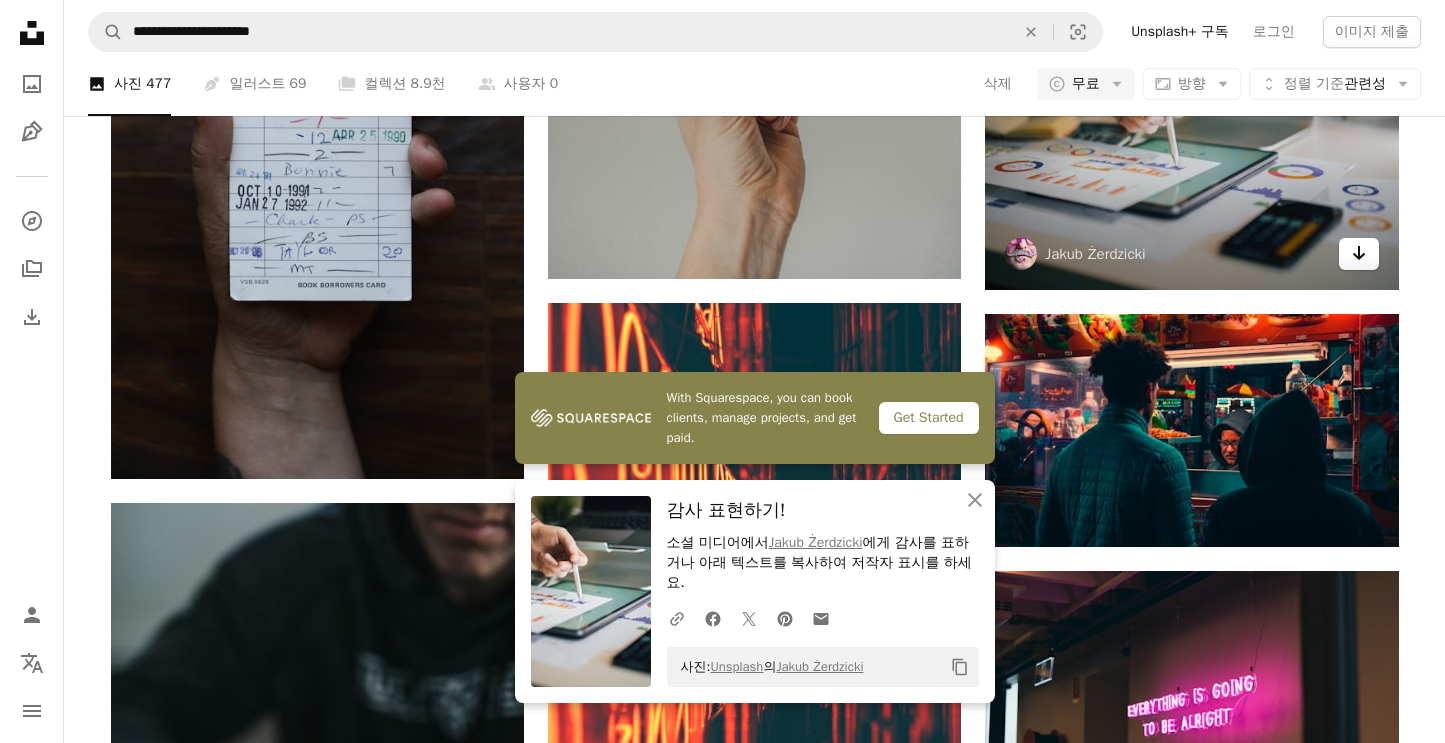 scroll, scrollTop: 17565, scrollLeft: 0, axis: vertical 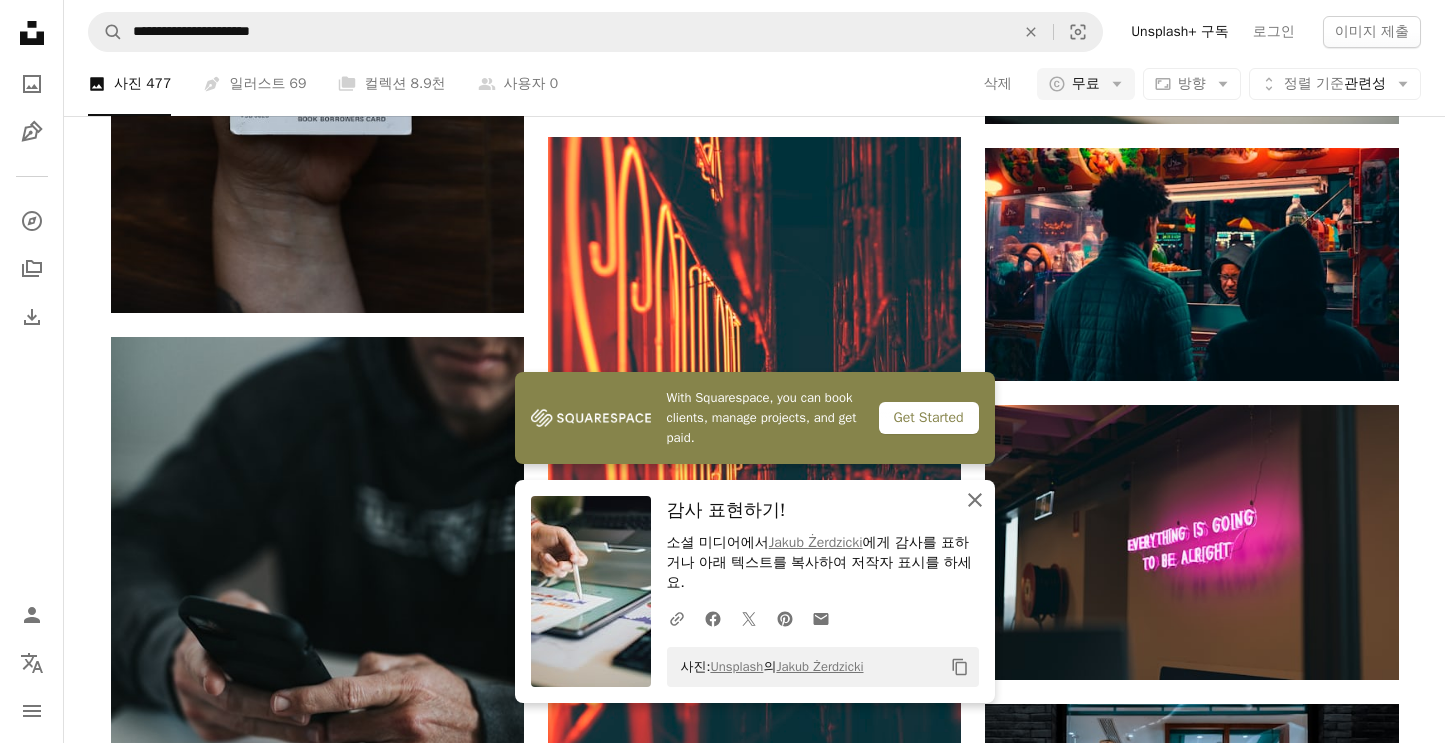 click on "An X shape" 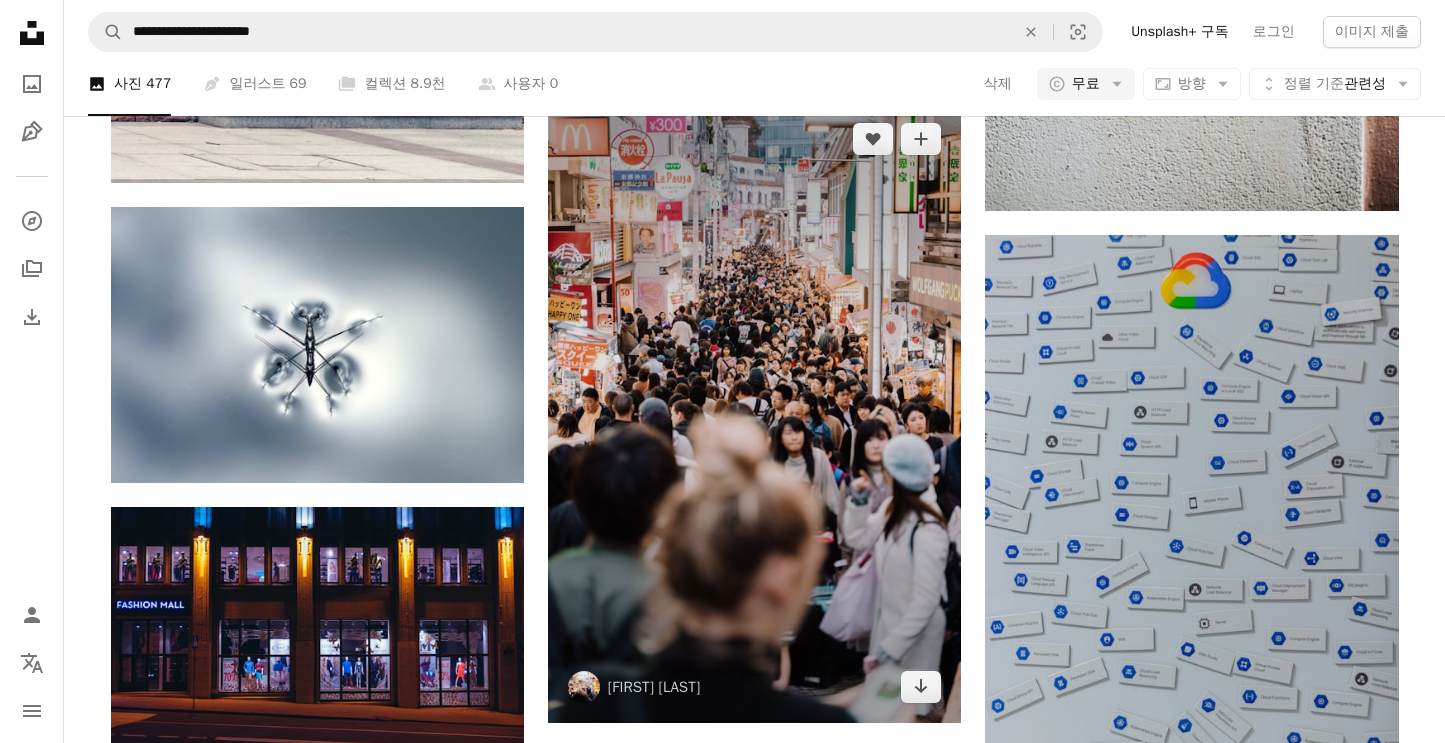 scroll, scrollTop: 22313, scrollLeft: 0, axis: vertical 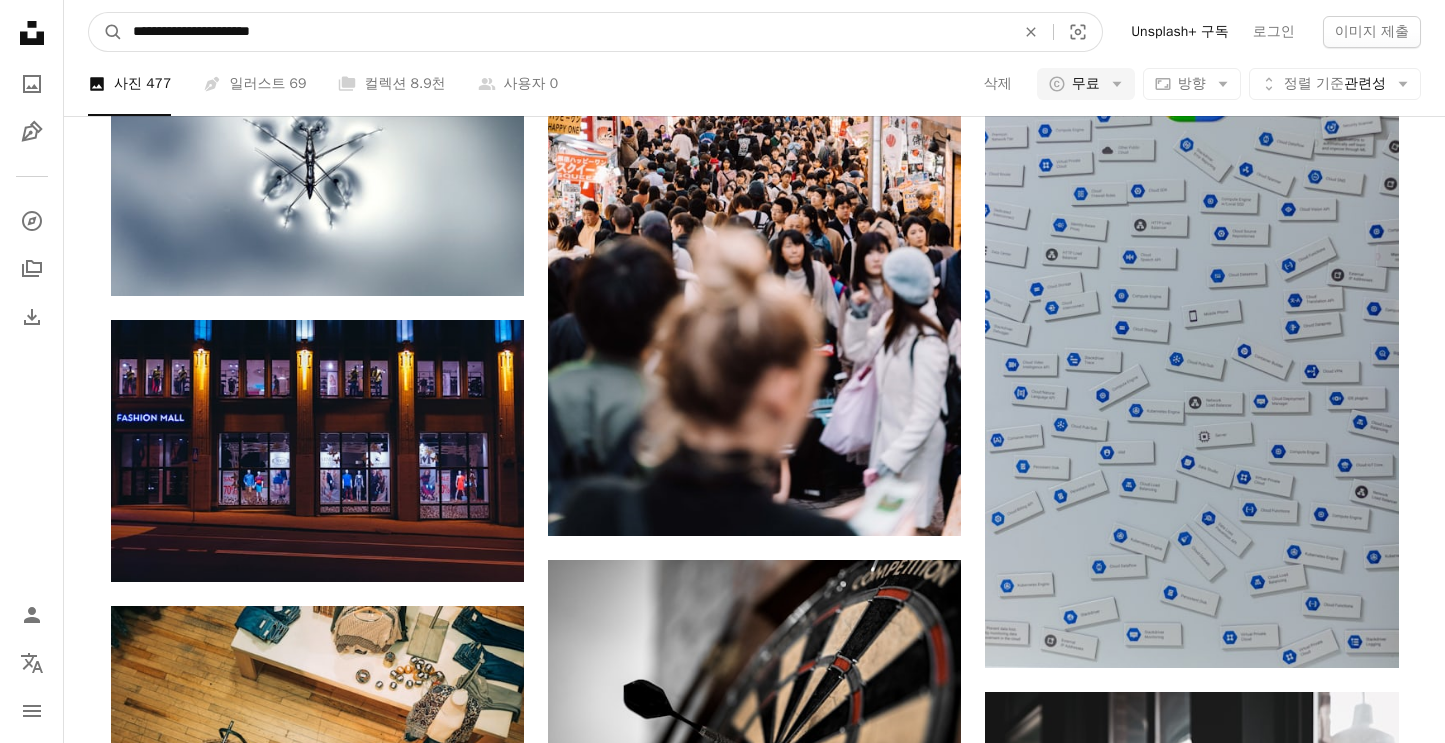 click on "**********" at bounding box center [566, 32] 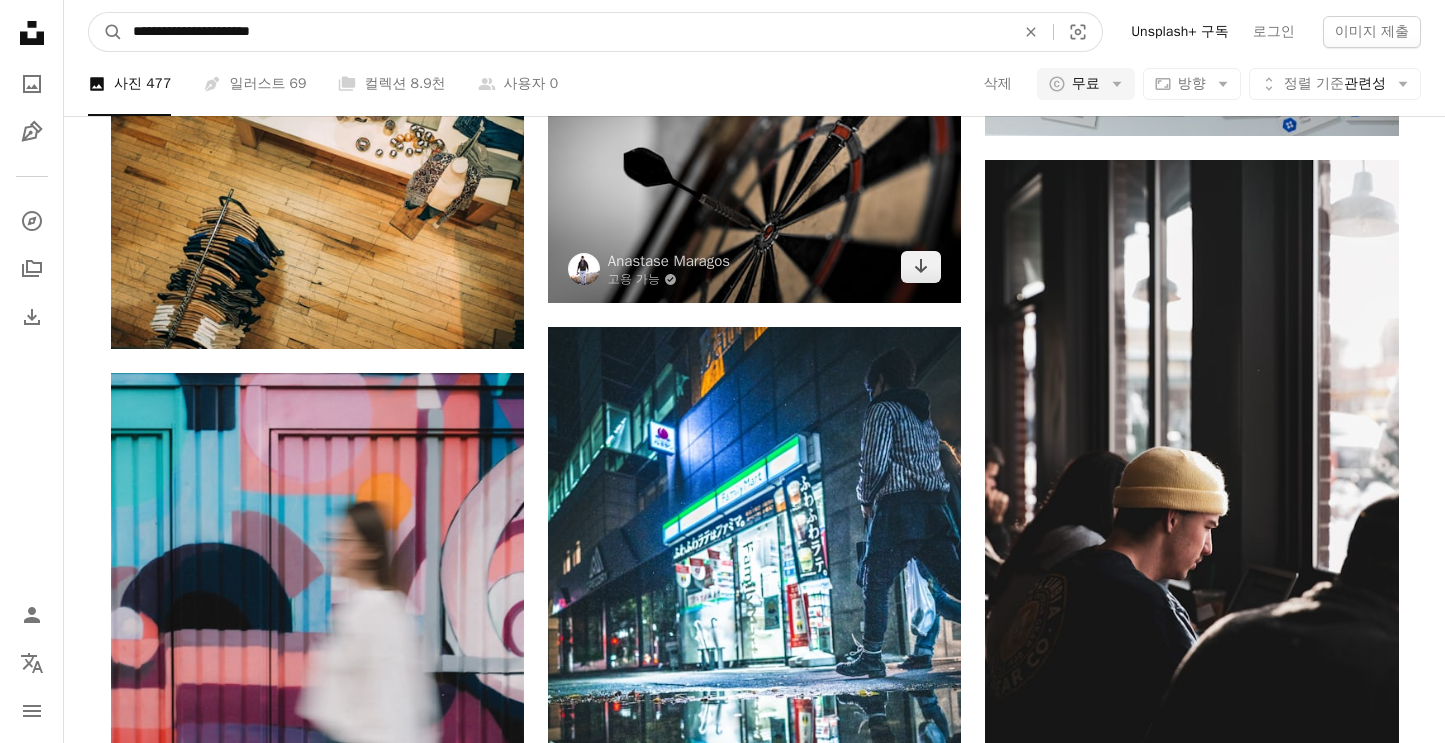 scroll, scrollTop: 22682, scrollLeft: 0, axis: vertical 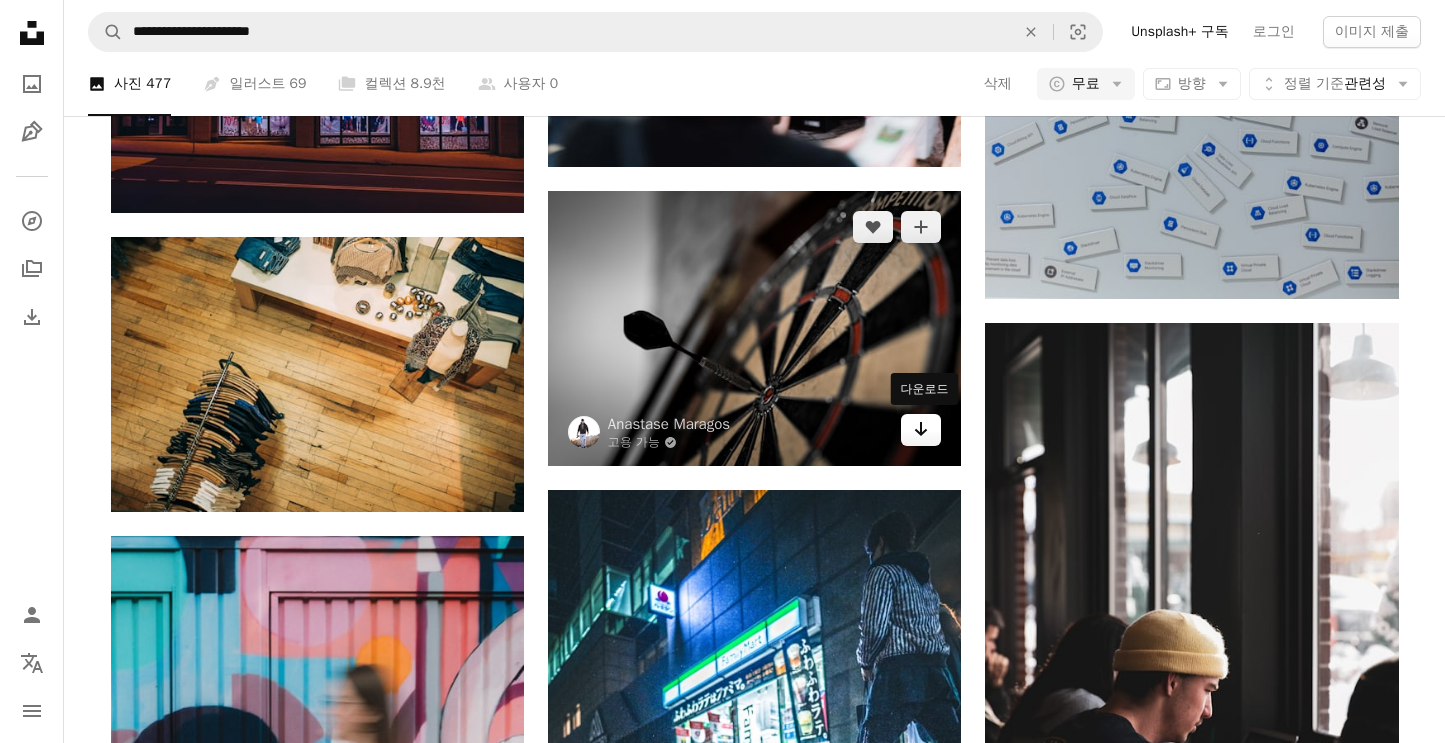 click on "Arrow pointing down" 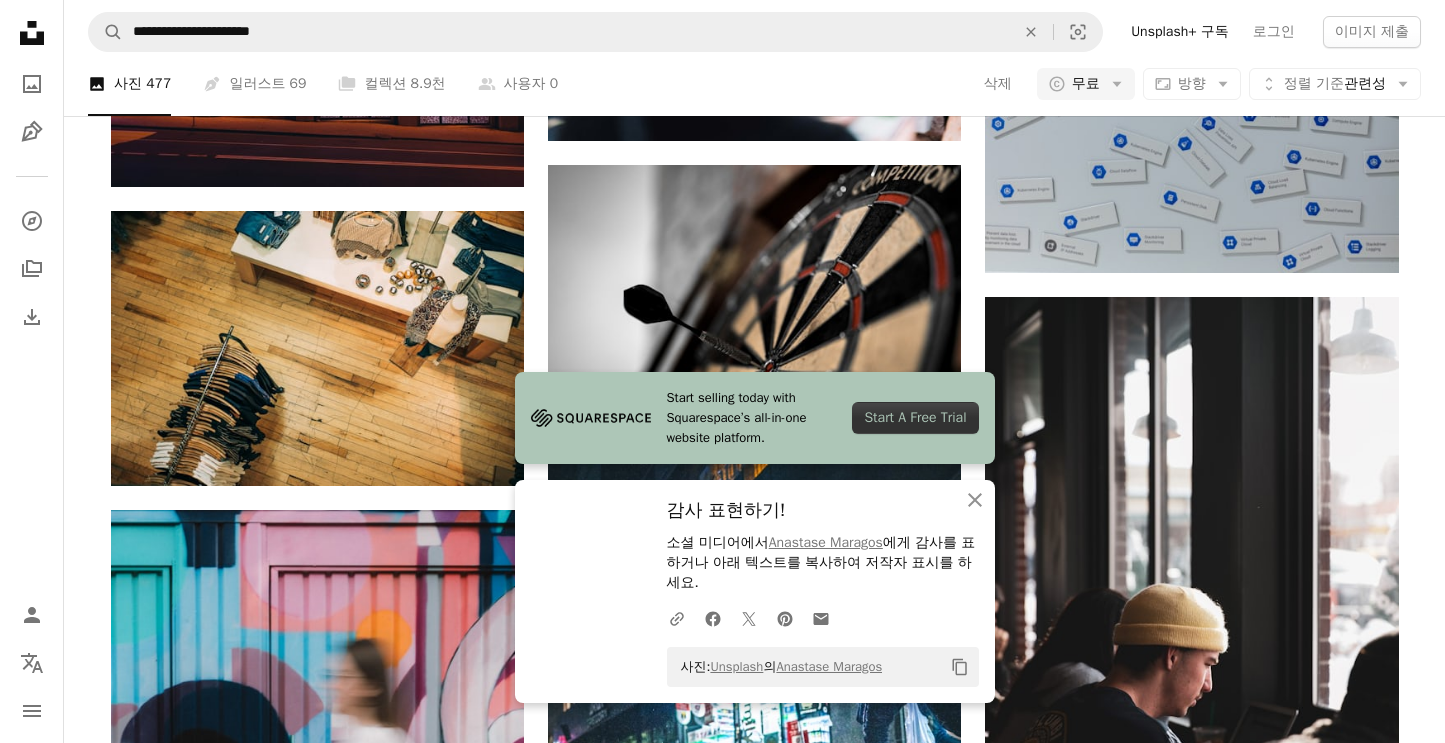 scroll, scrollTop: 22712, scrollLeft: 0, axis: vertical 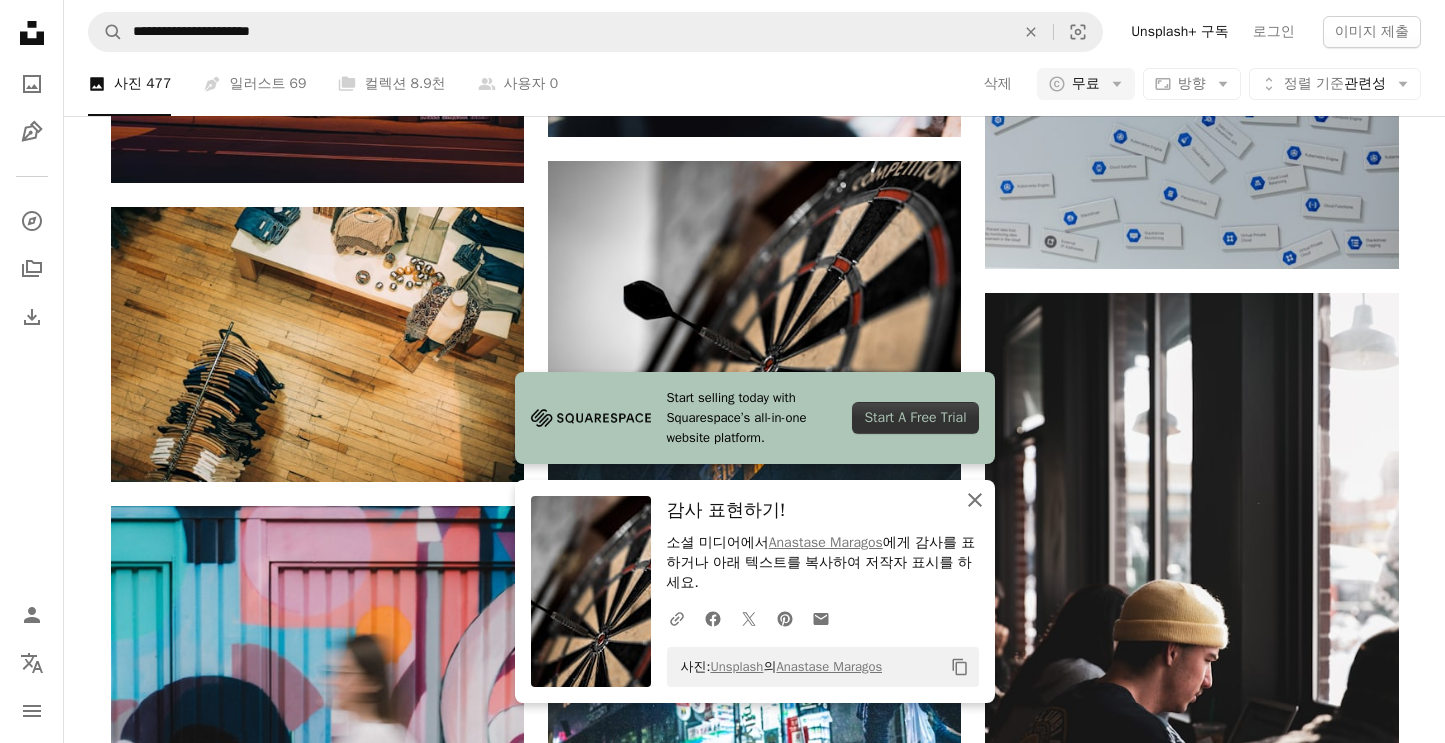click on "An X shape" 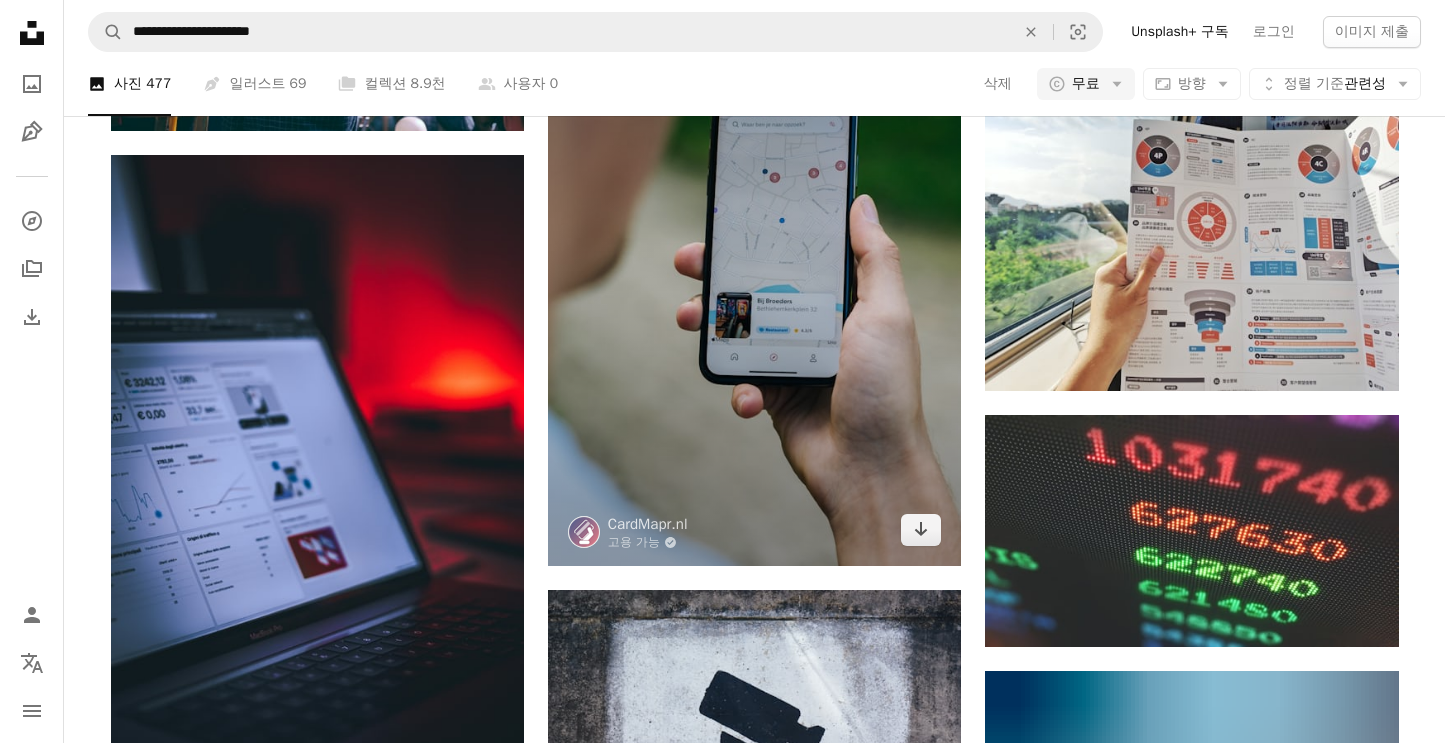 scroll, scrollTop: 25382, scrollLeft: 0, axis: vertical 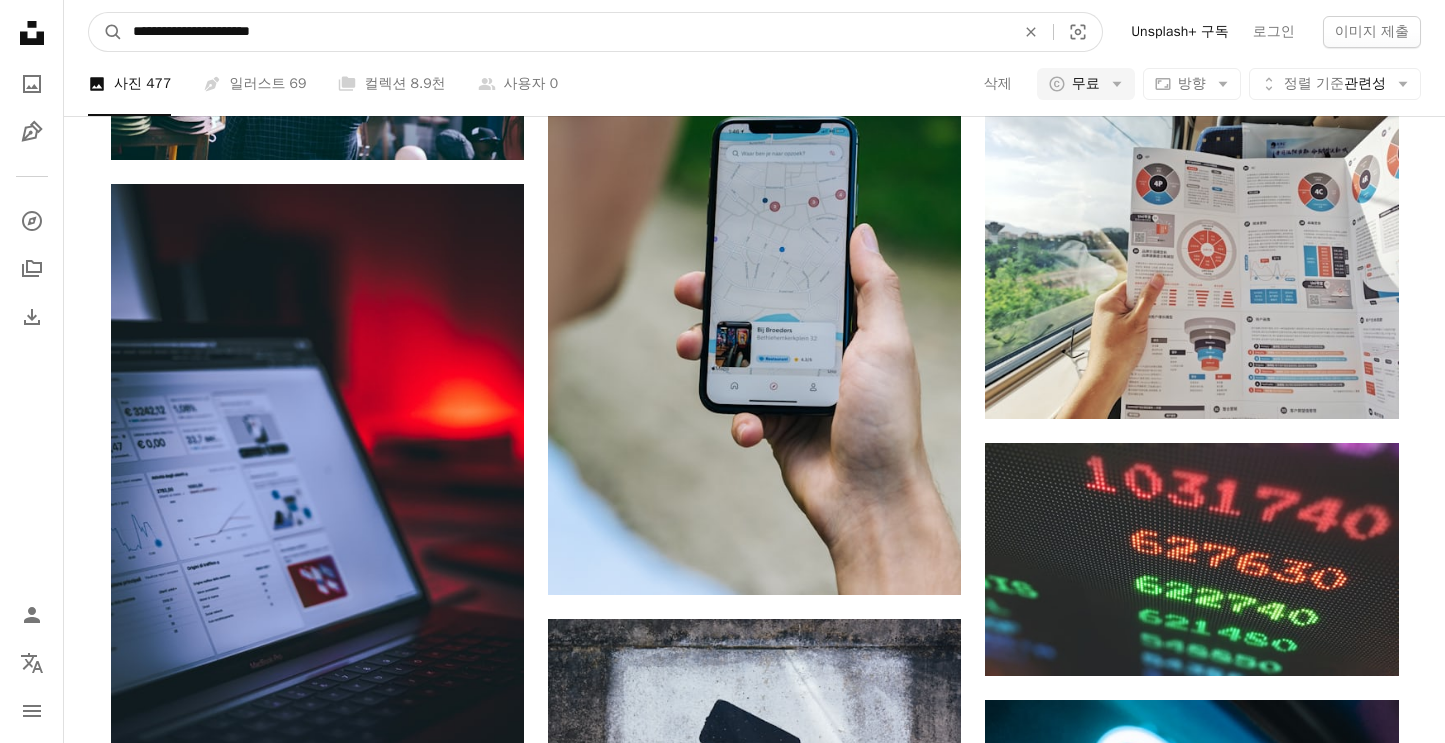 click on "**********" at bounding box center [566, 32] 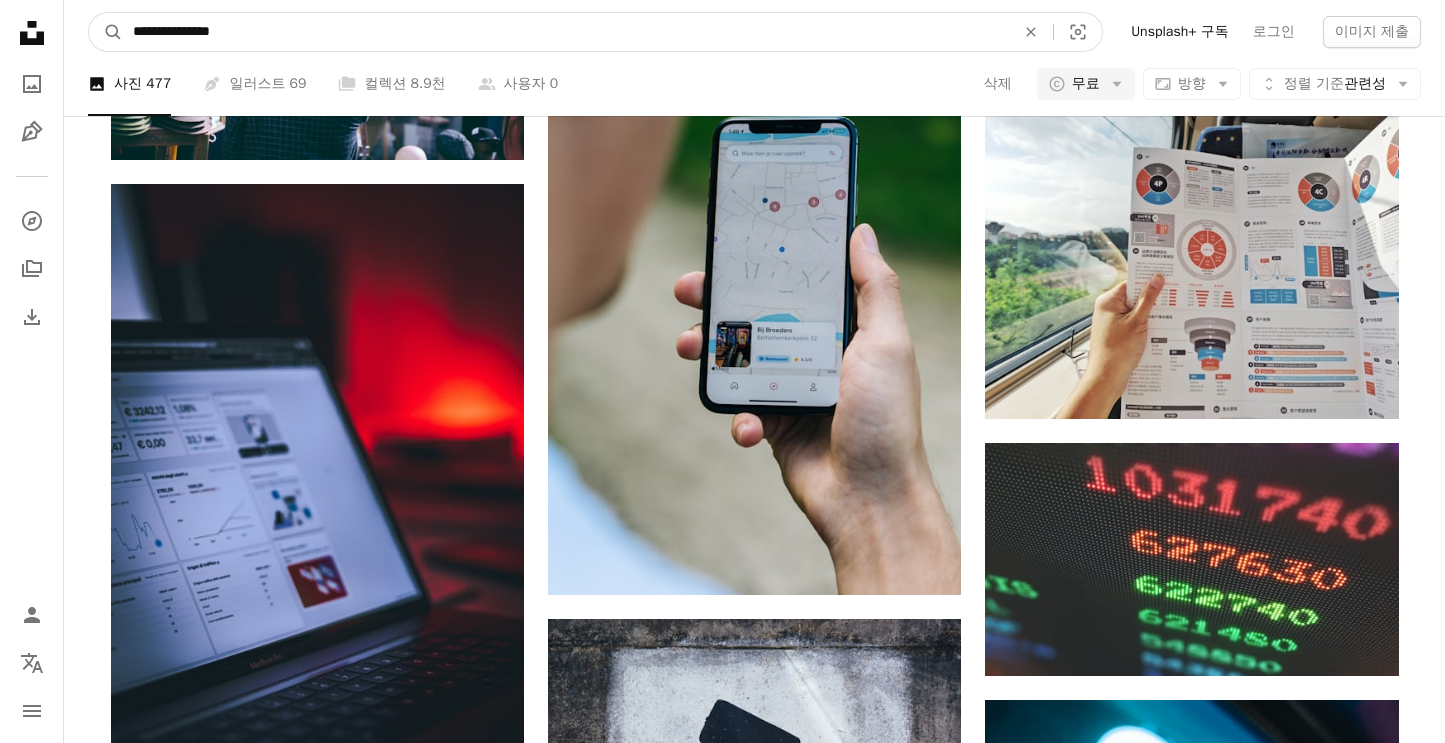 click on "A magnifying glass" at bounding box center [106, 32] 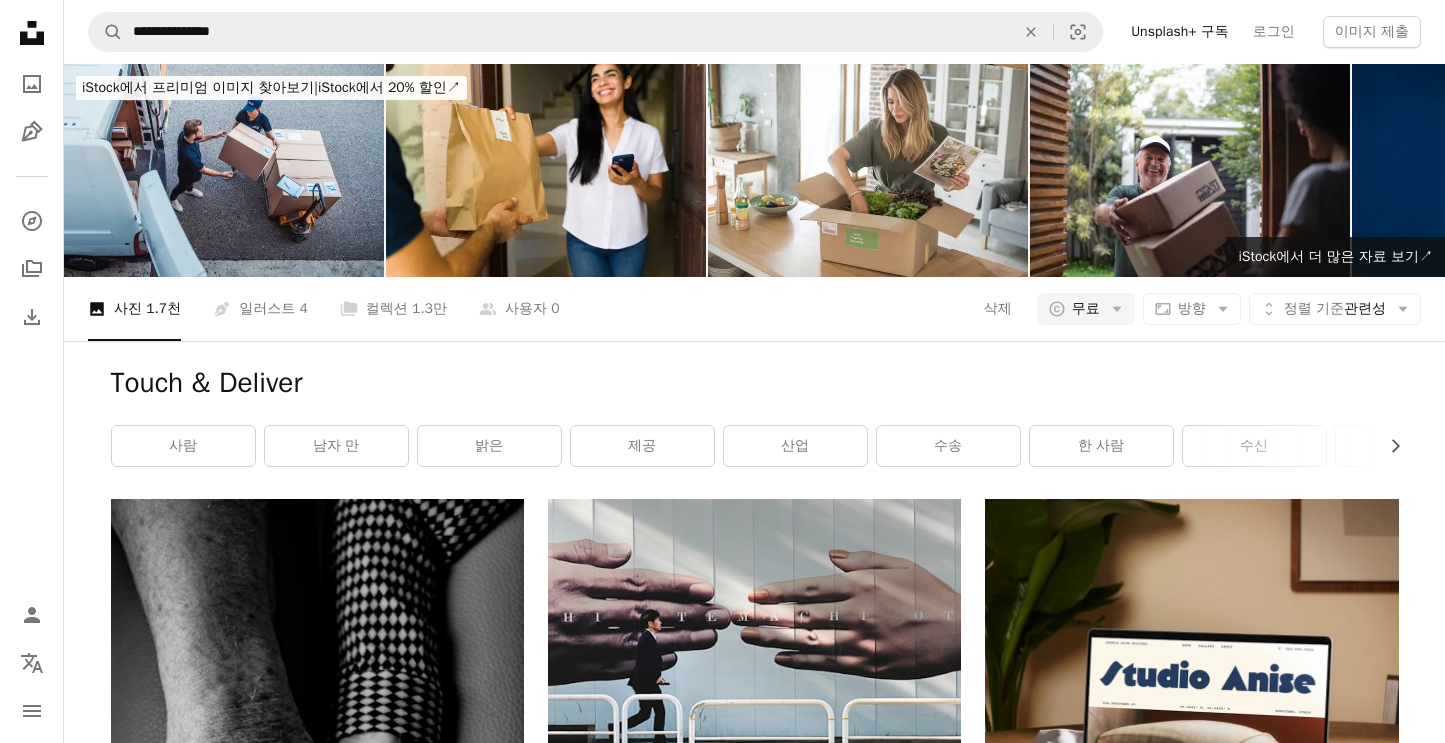 scroll, scrollTop: 140, scrollLeft: 0, axis: vertical 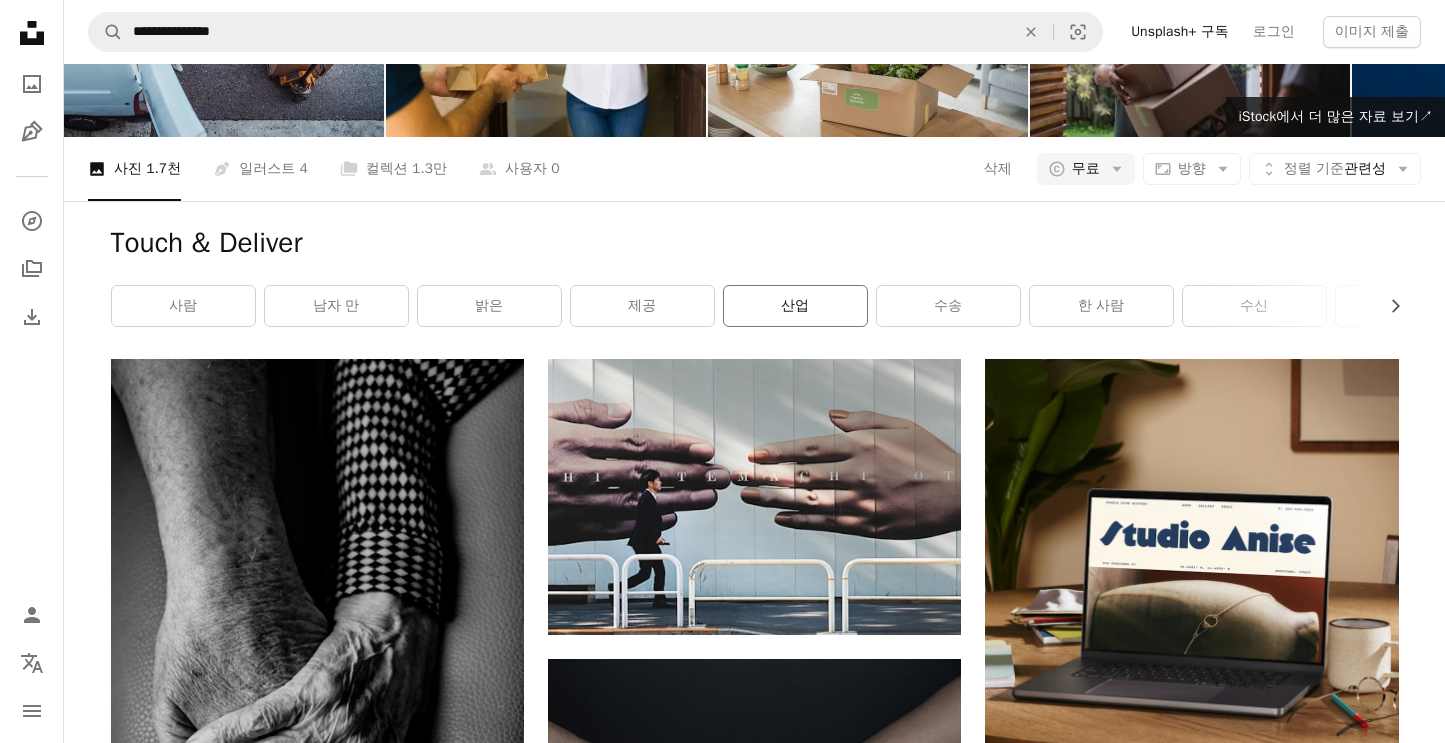 click on "산업" at bounding box center [795, 306] 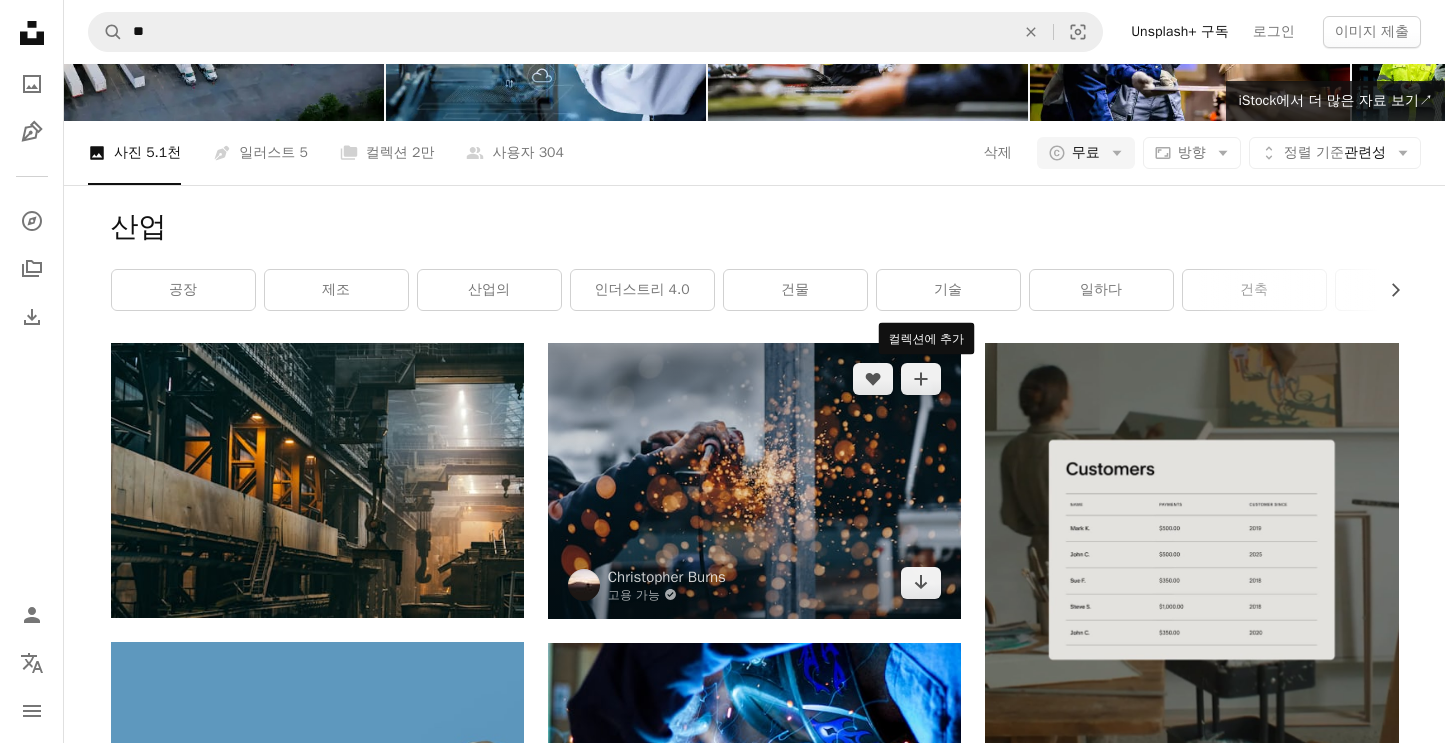 scroll, scrollTop: 119, scrollLeft: 0, axis: vertical 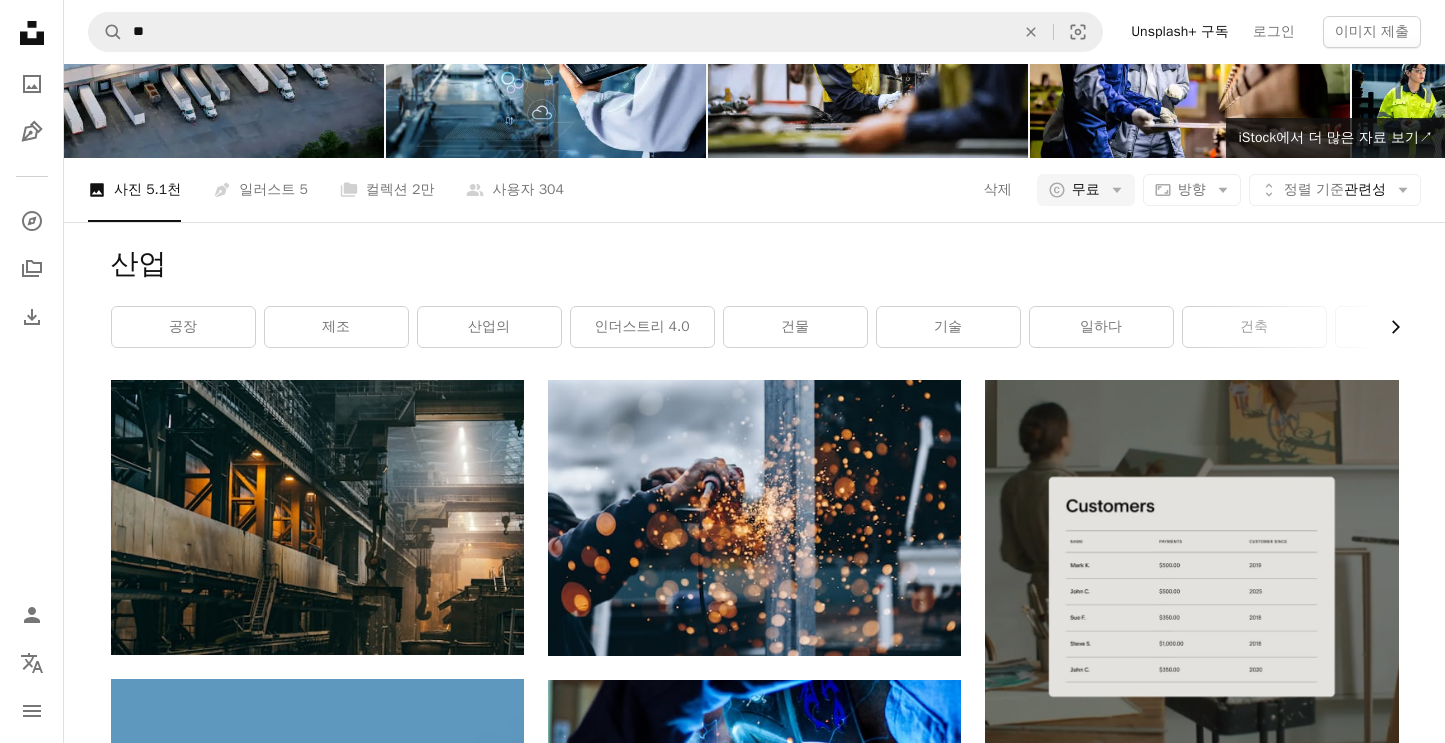 click on "Chevron right" at bounding box center (1388, 327) 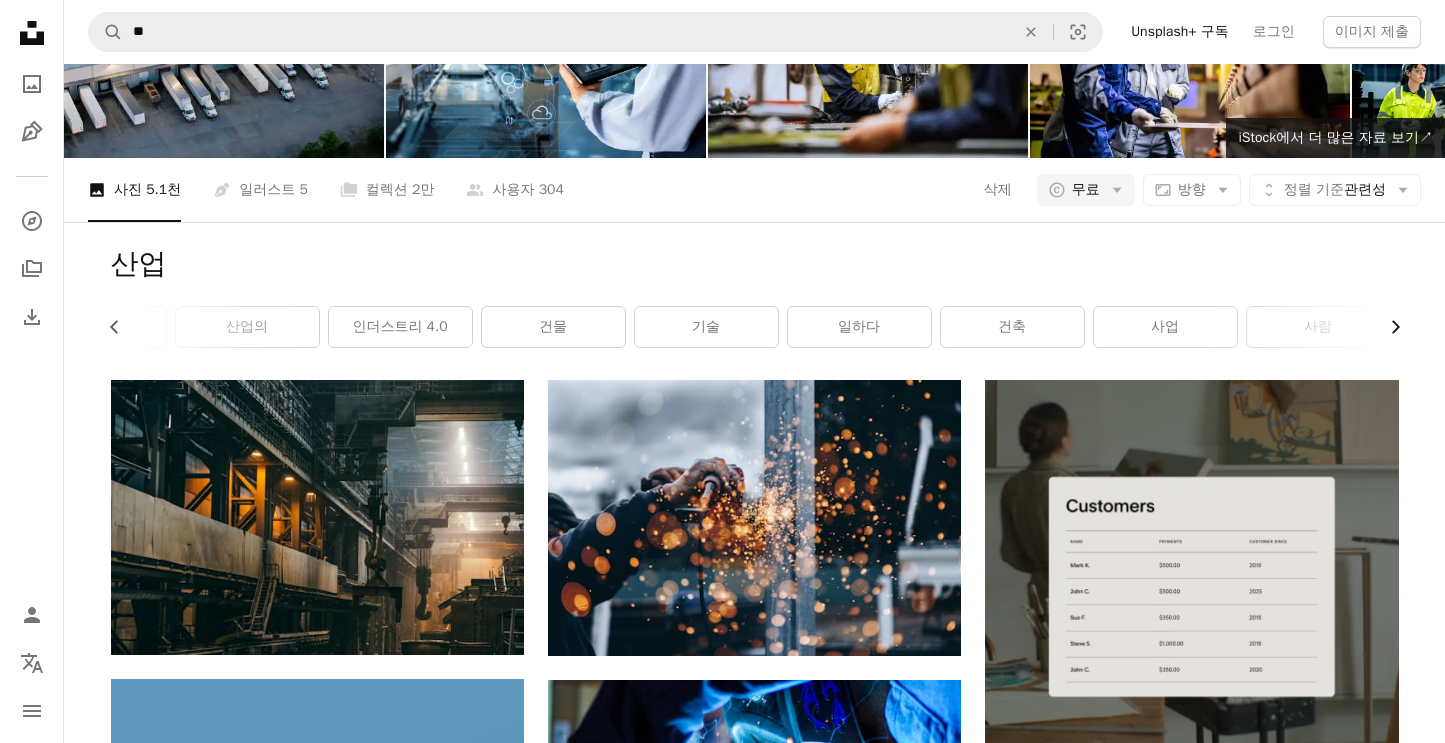 scroll, scrollTop: 0, scrollLeft: 300, axis: horizontal 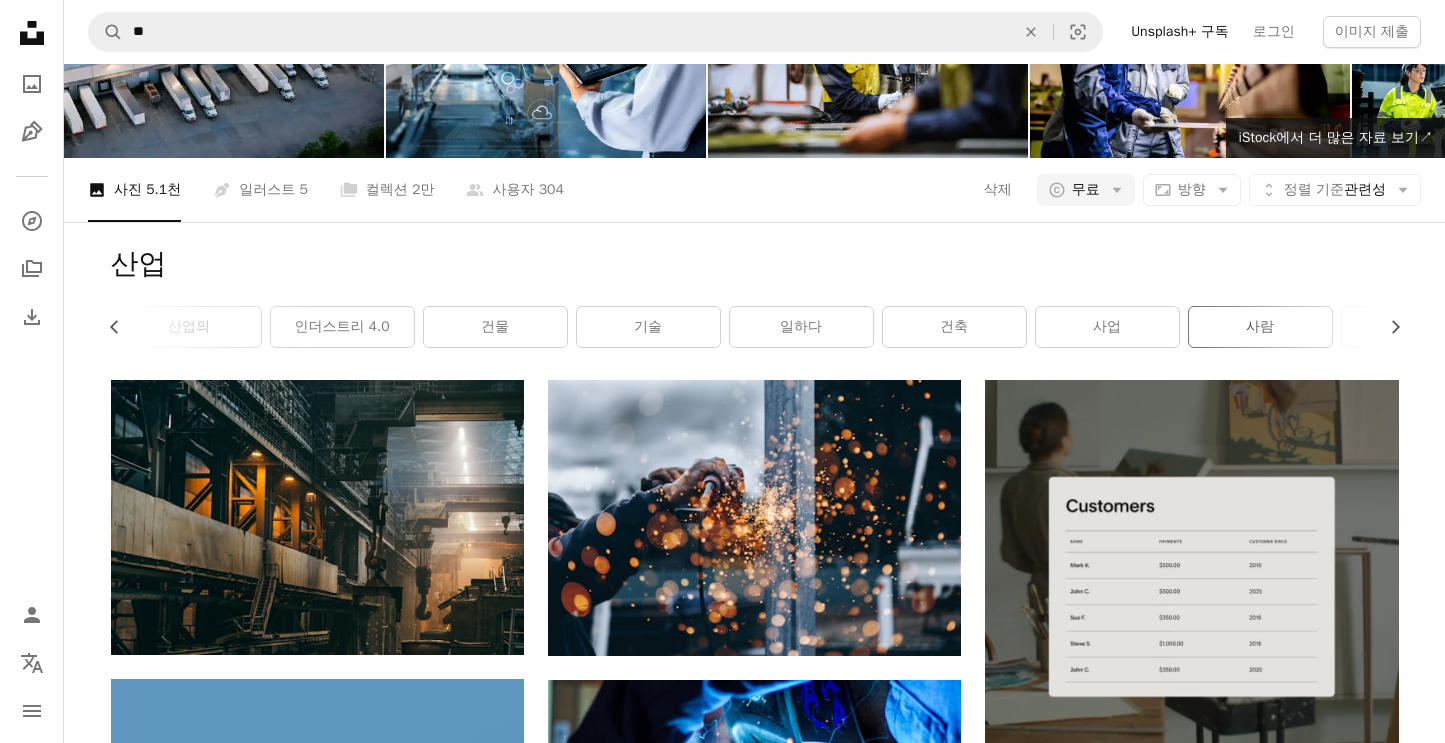 click on "사람" at bounding box center [1260, 327] 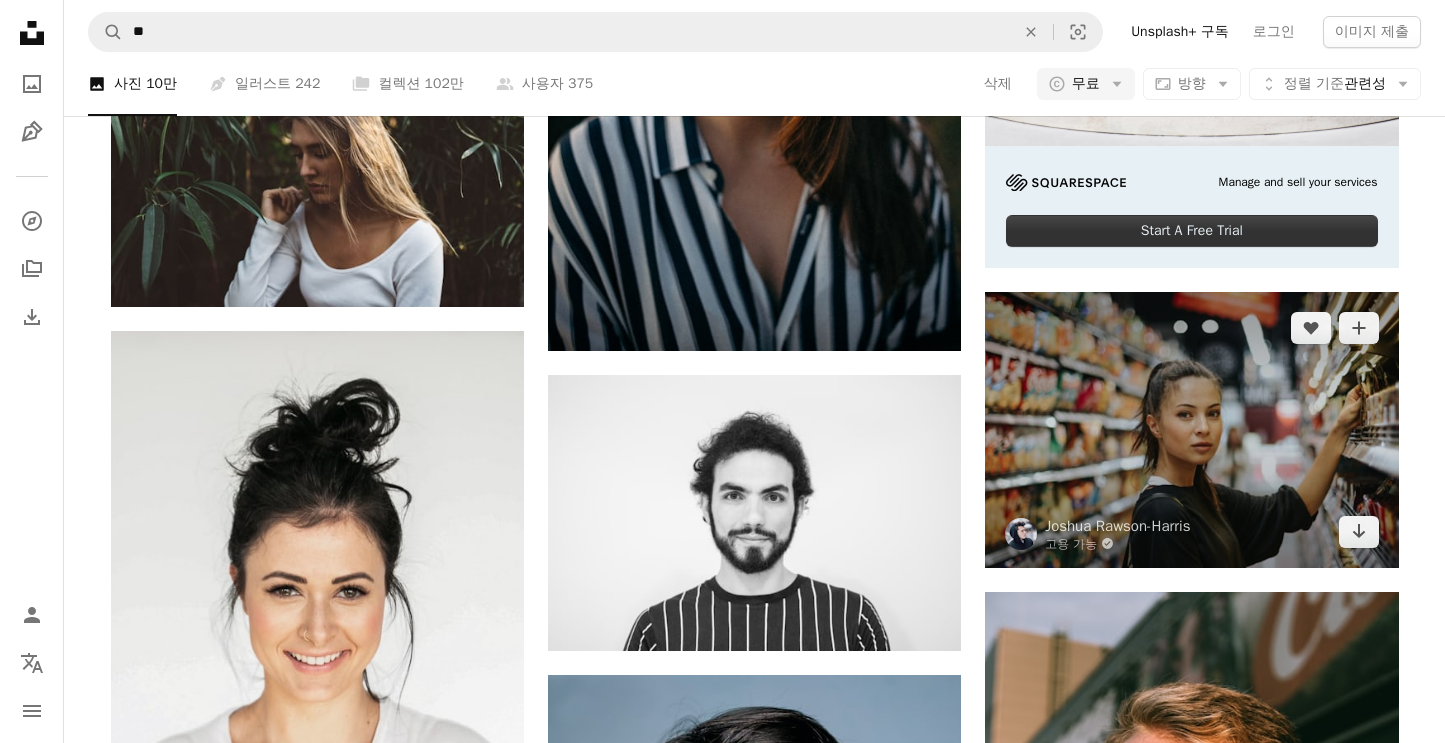 scroll, scrollTop: 0, scrollLeft: 0, axis: both 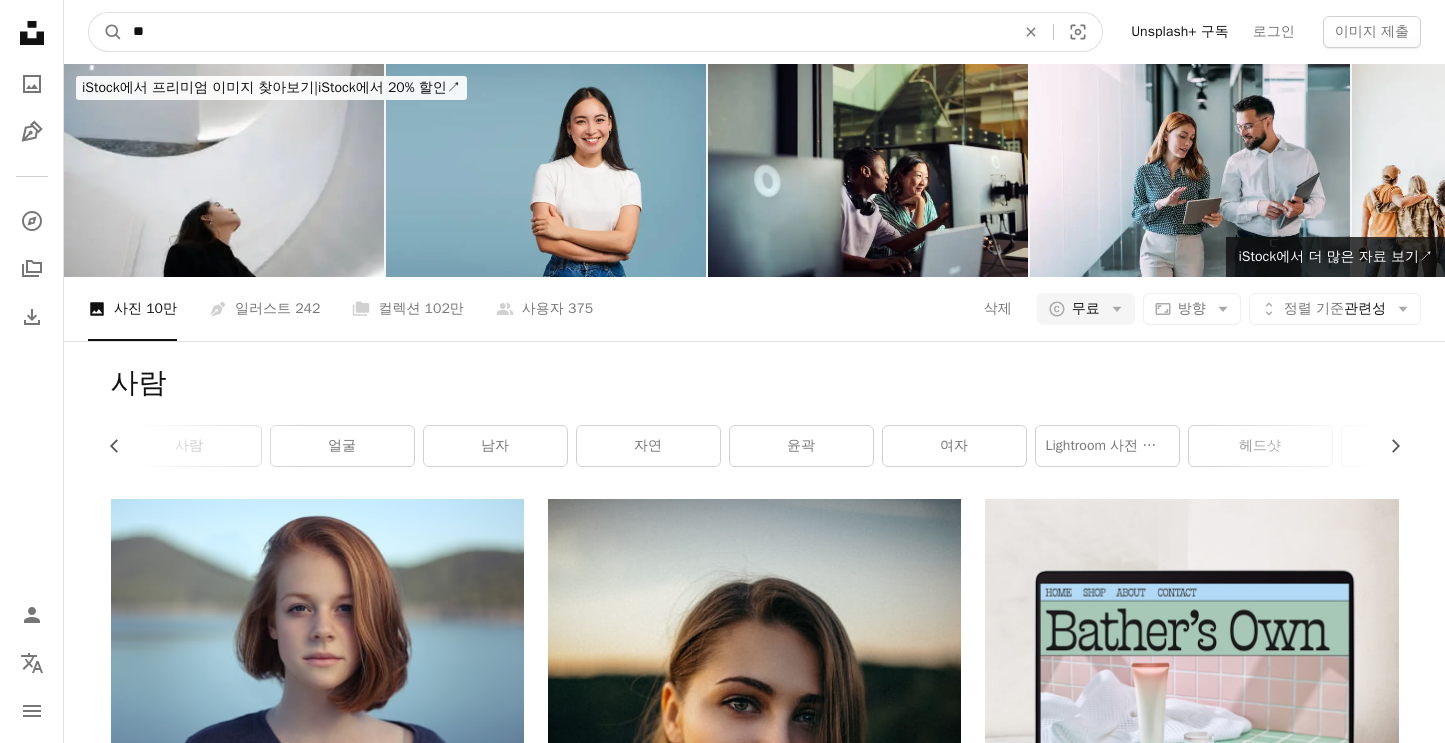 click on "**" at bounding box center [566, 32] 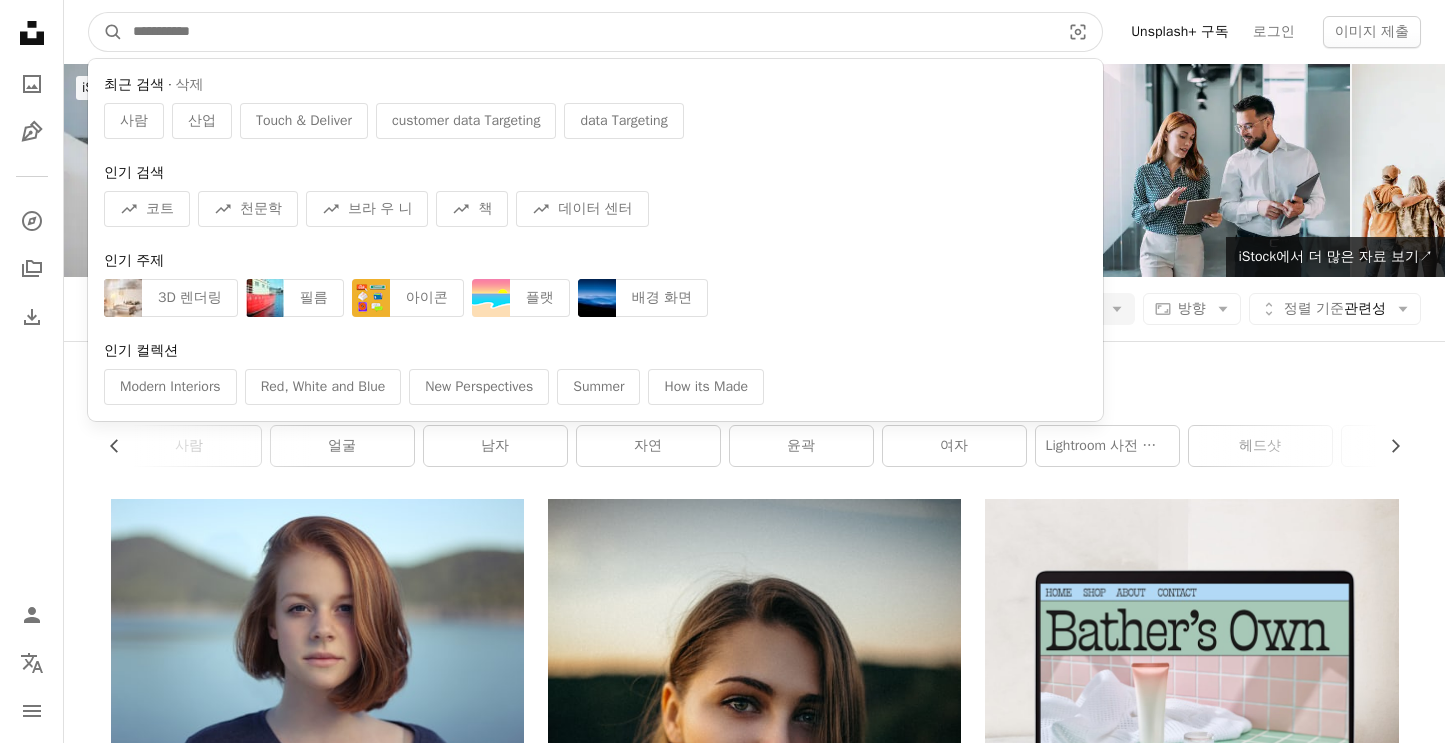type on "*" 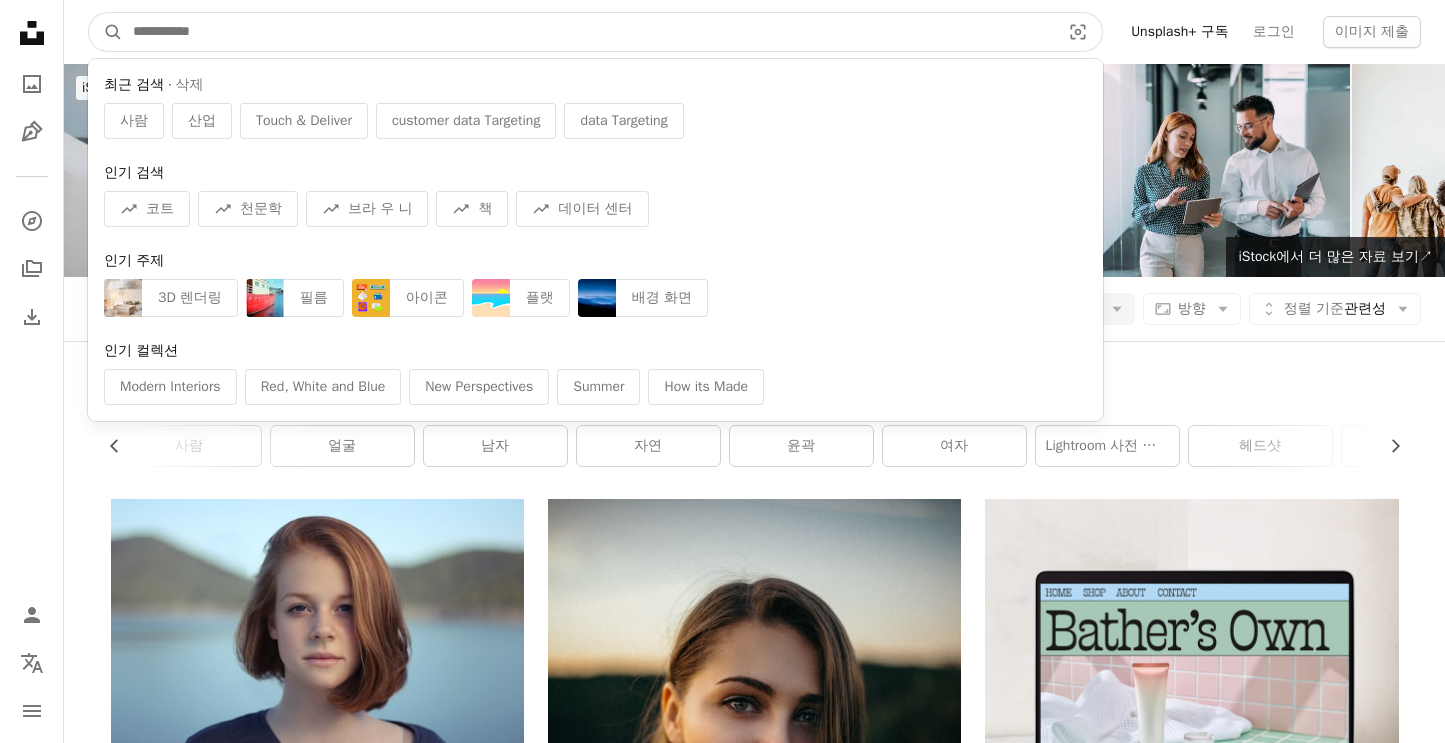type on "*" 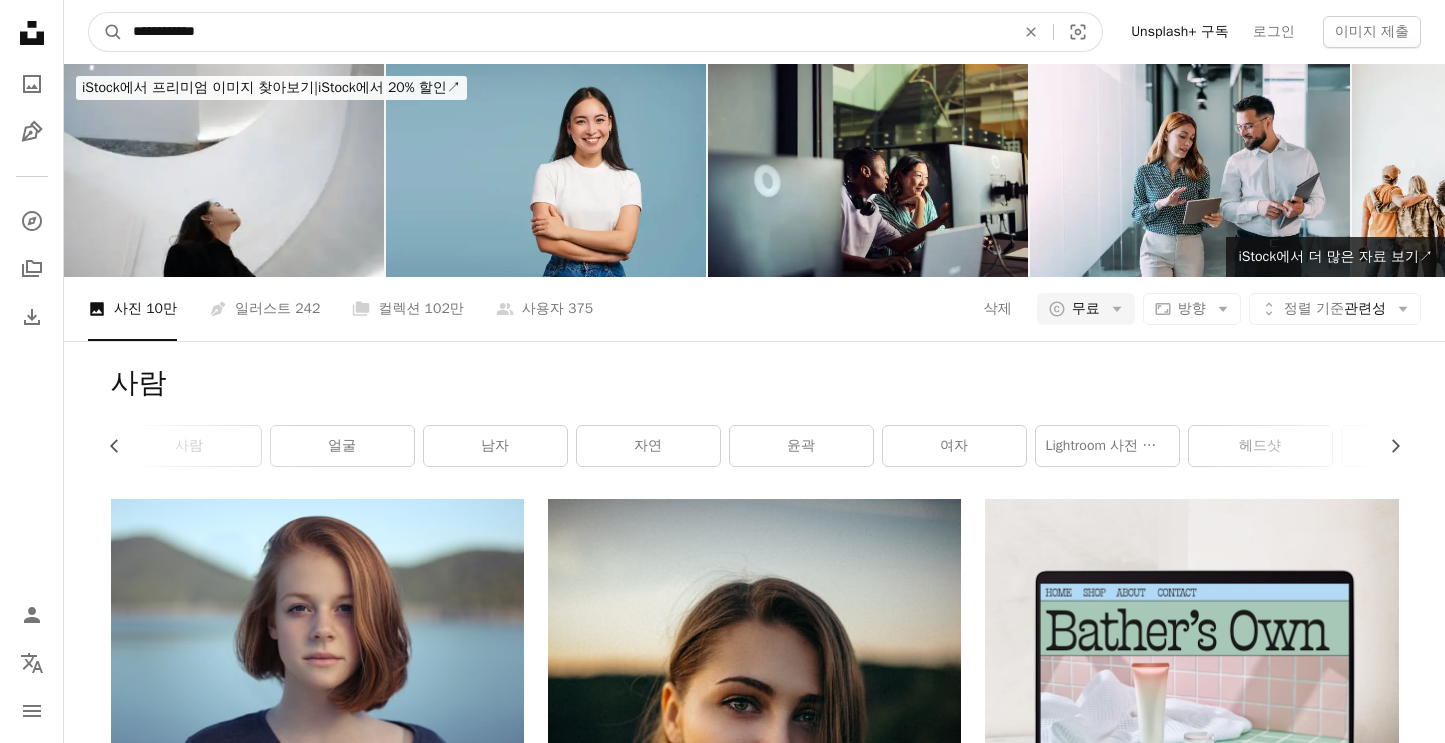 type on "**********" 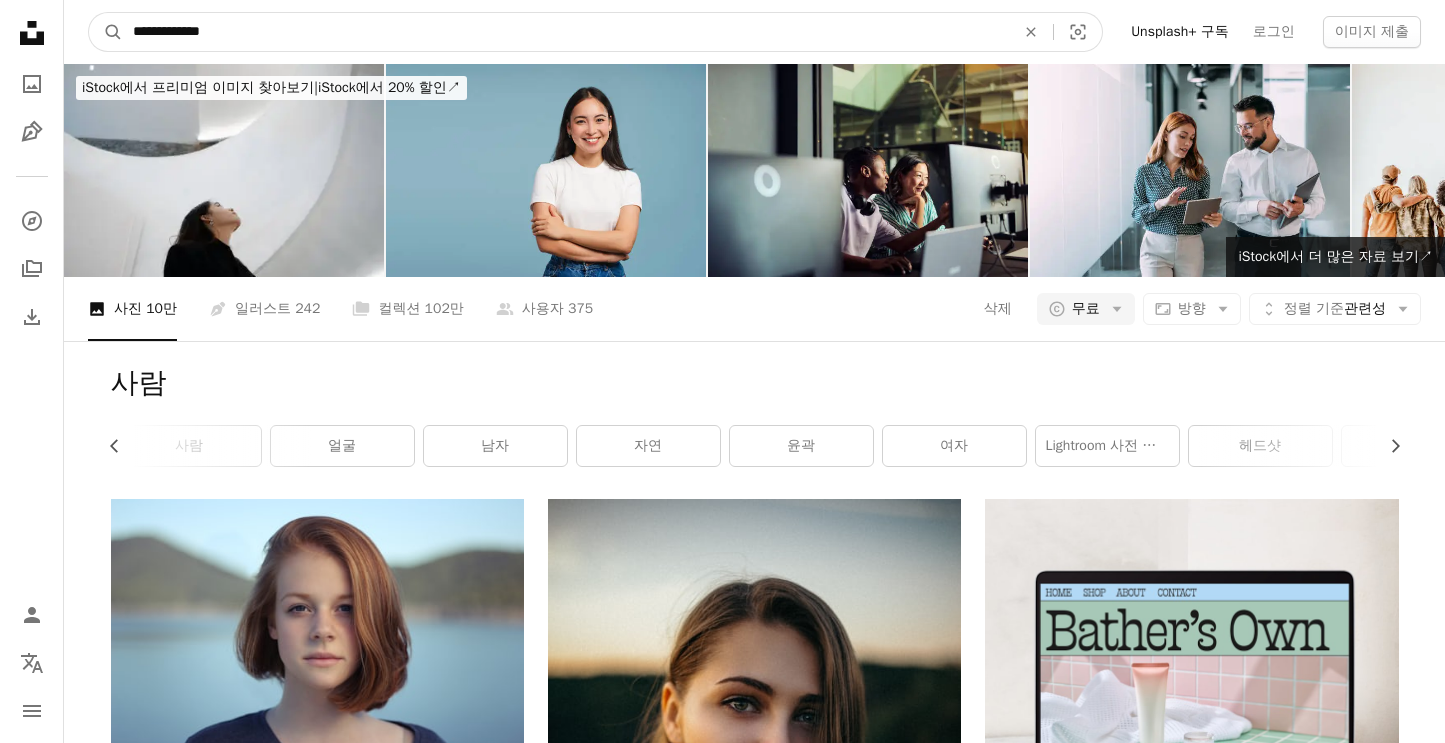 click on "A magnifying glass" at bounding box center [106, 32] 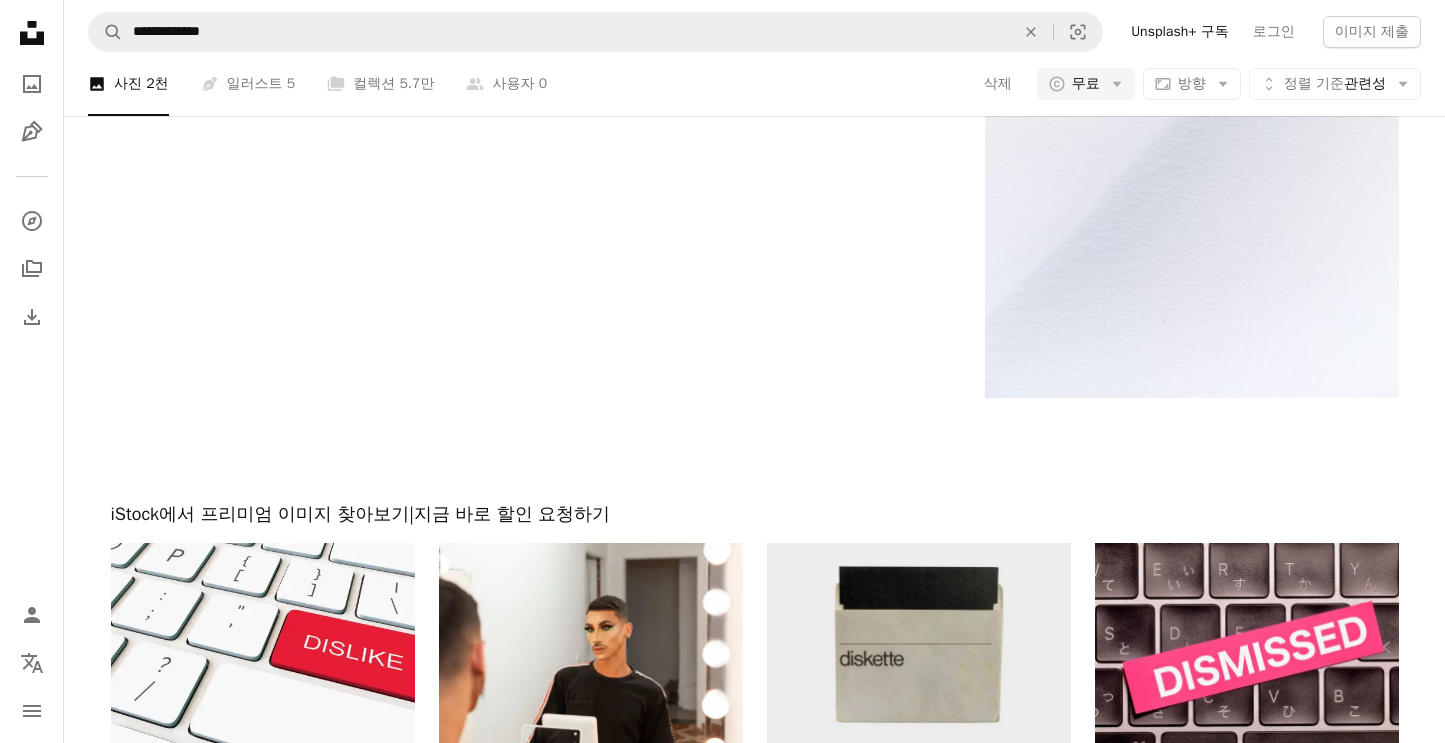 scroll, scrollTop: 4497, scrollLeft: 0, axis: vertical 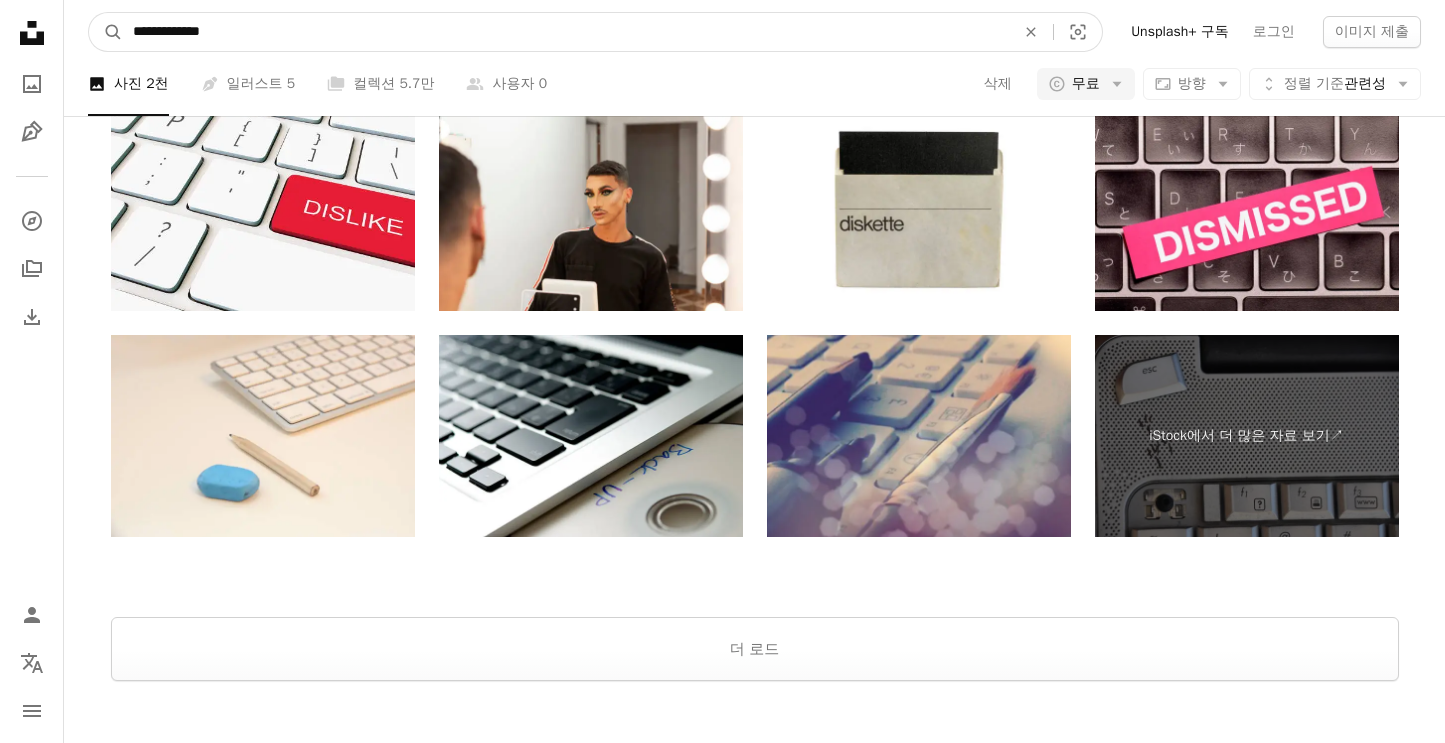 drag, startPoint x: 243, startPoint y: 33, endPoint x: 290, endPoint y: 38, distance: 47.26521 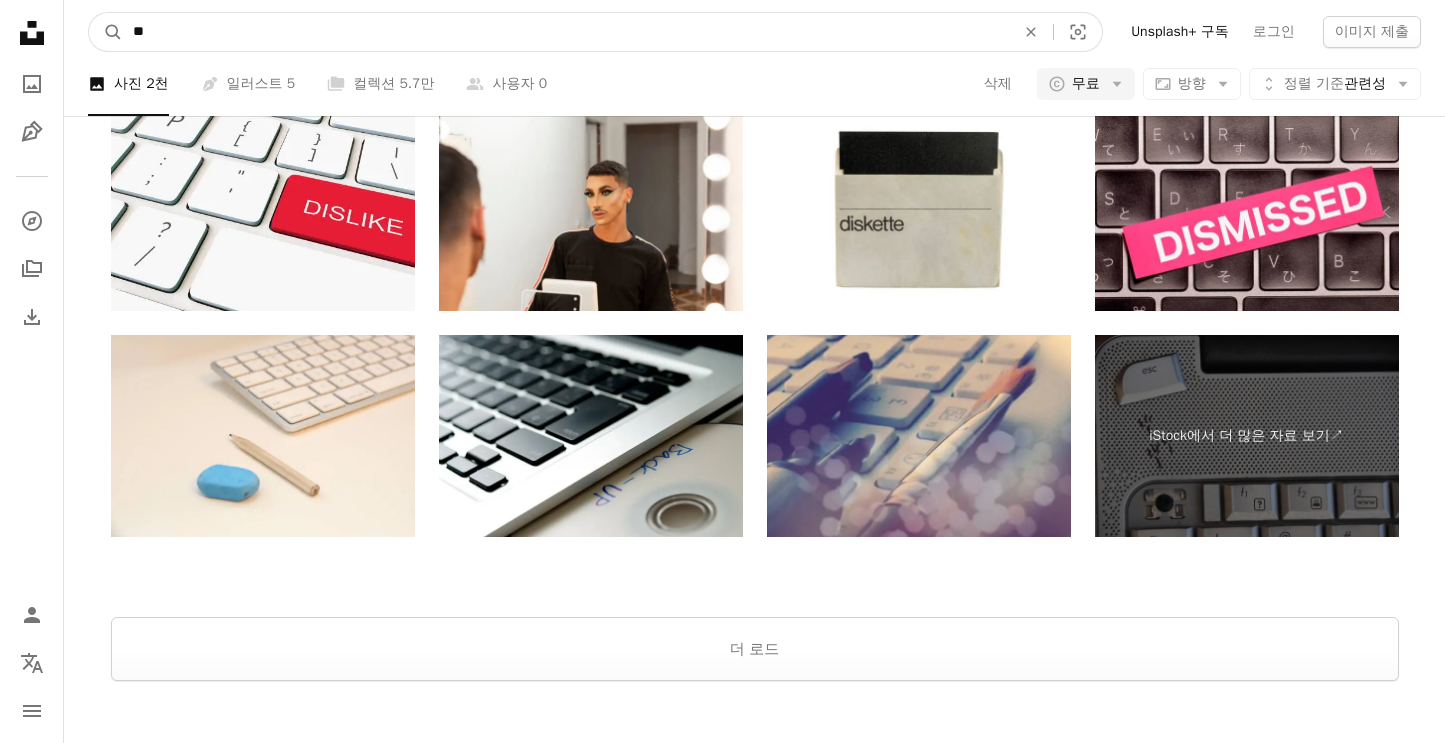 type on "*" 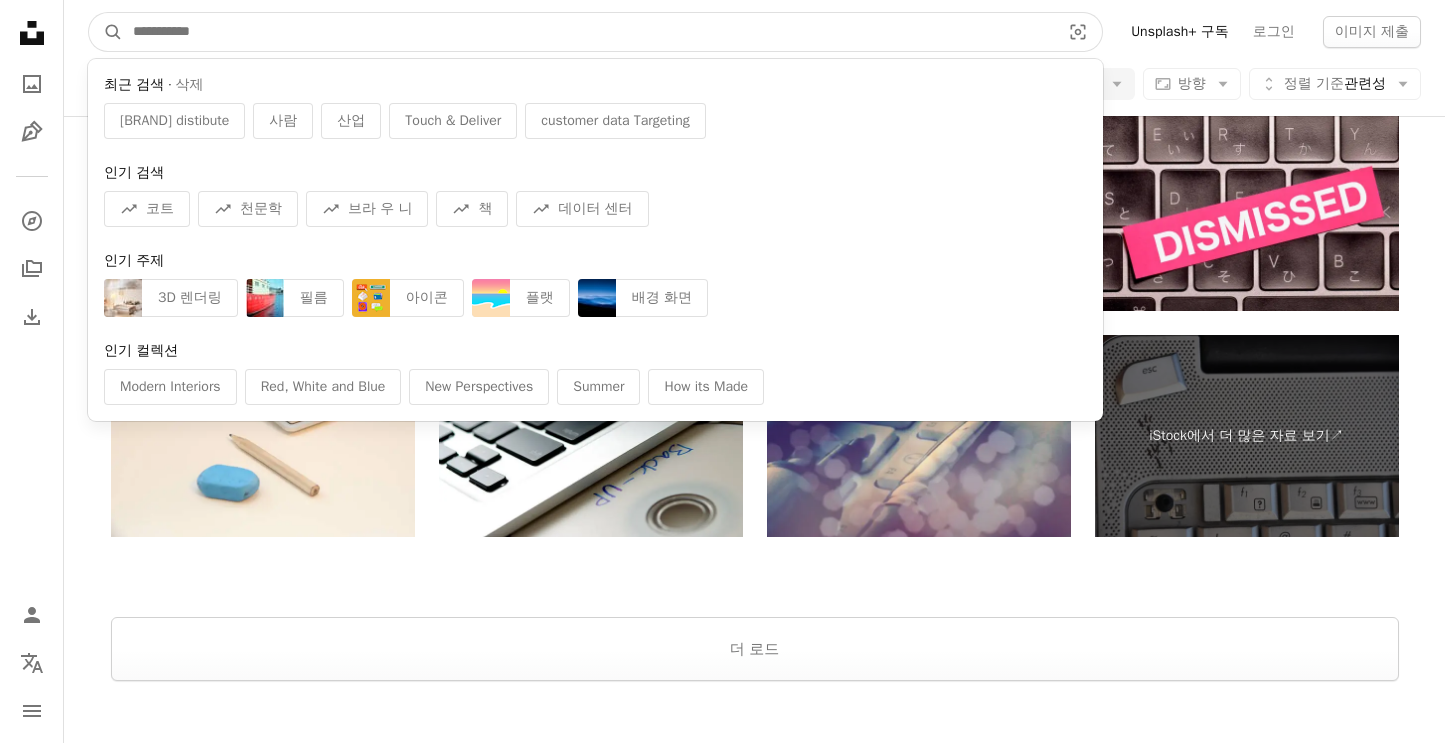 type on "*" 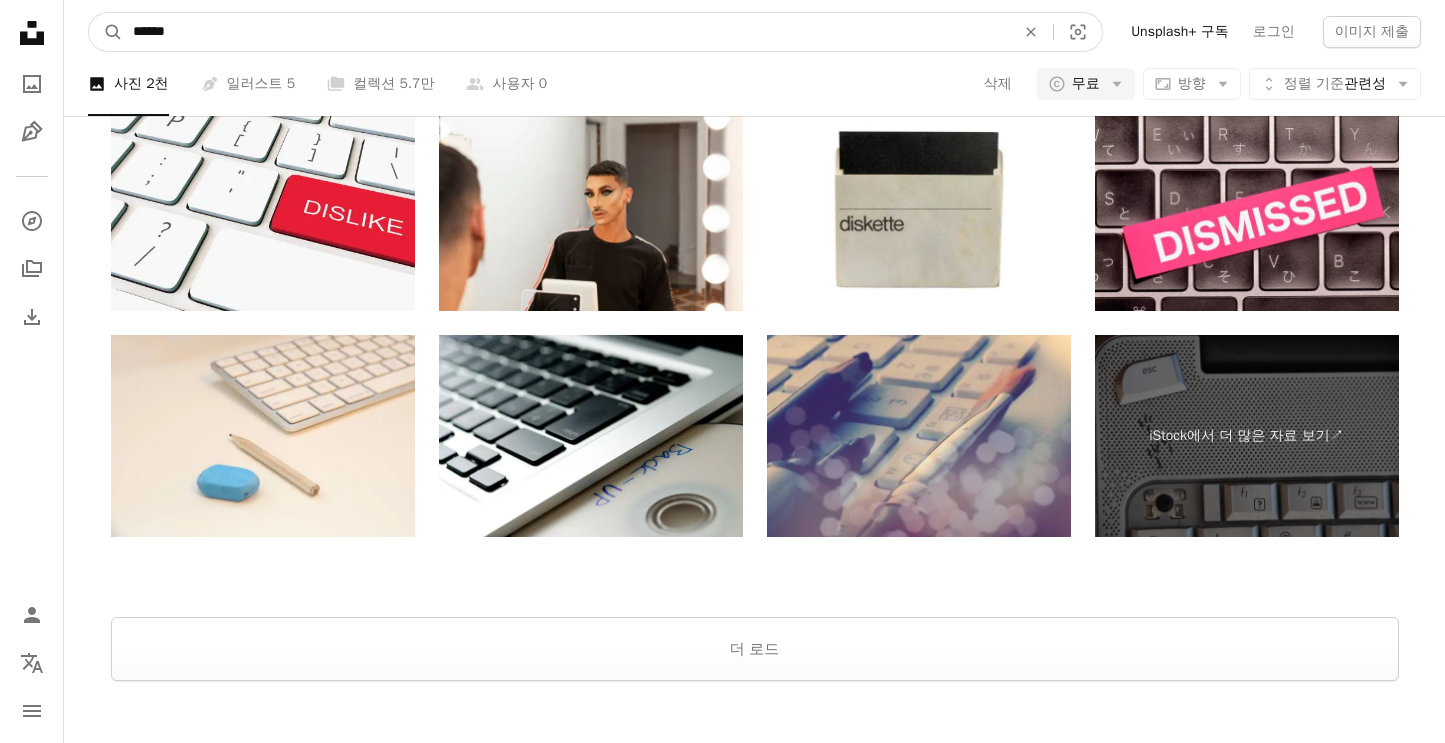 type on "******" 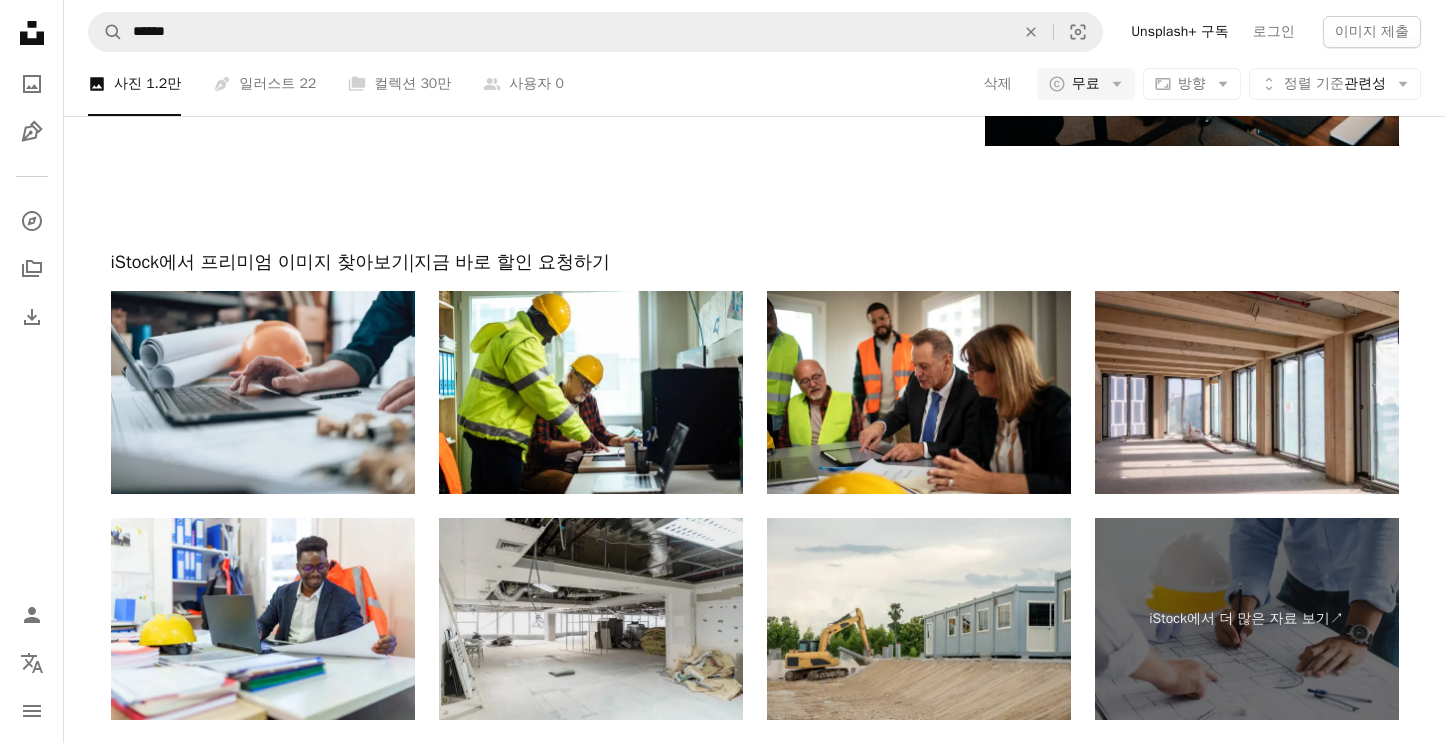 scroll, scrollTop: 3737, scrollLeft: 0, axis: vertical 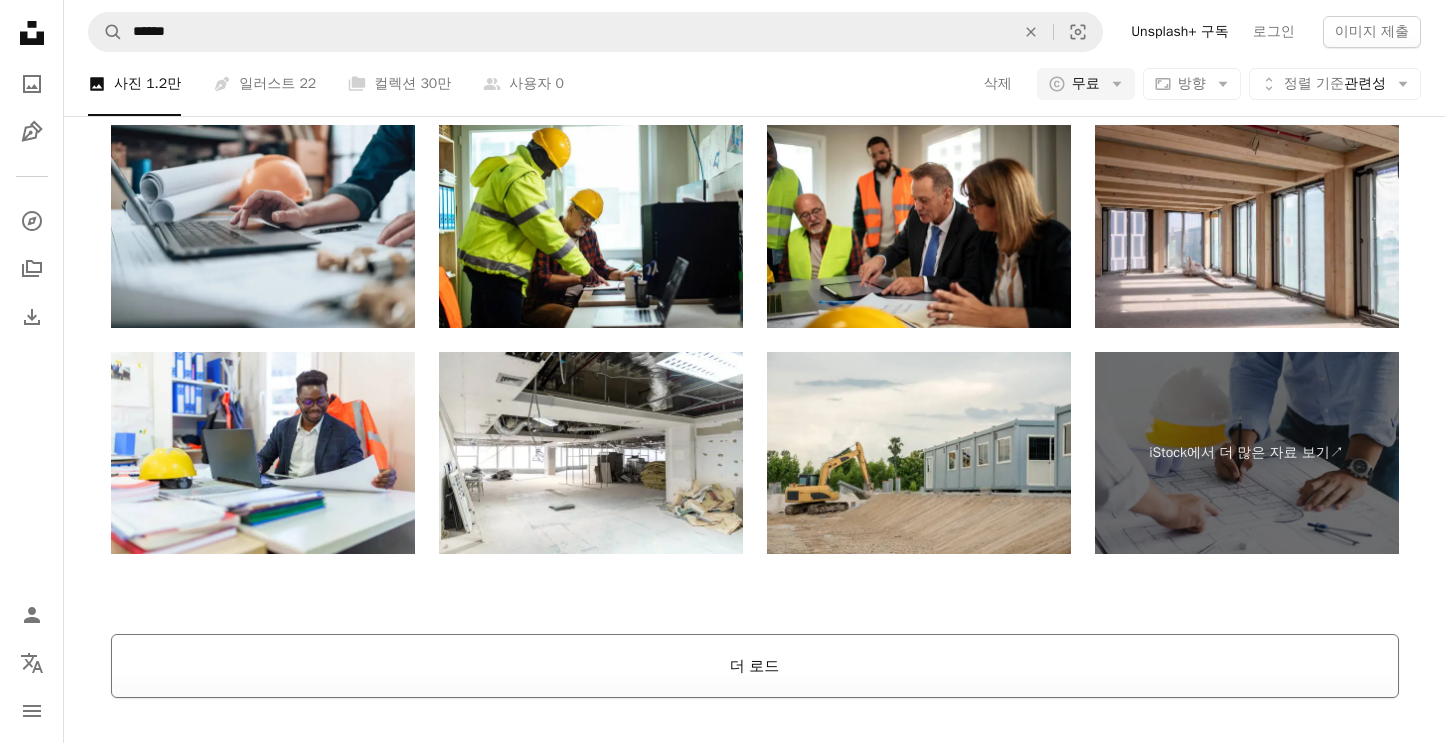 click on "더 로드" at bounding box center (755, 666) 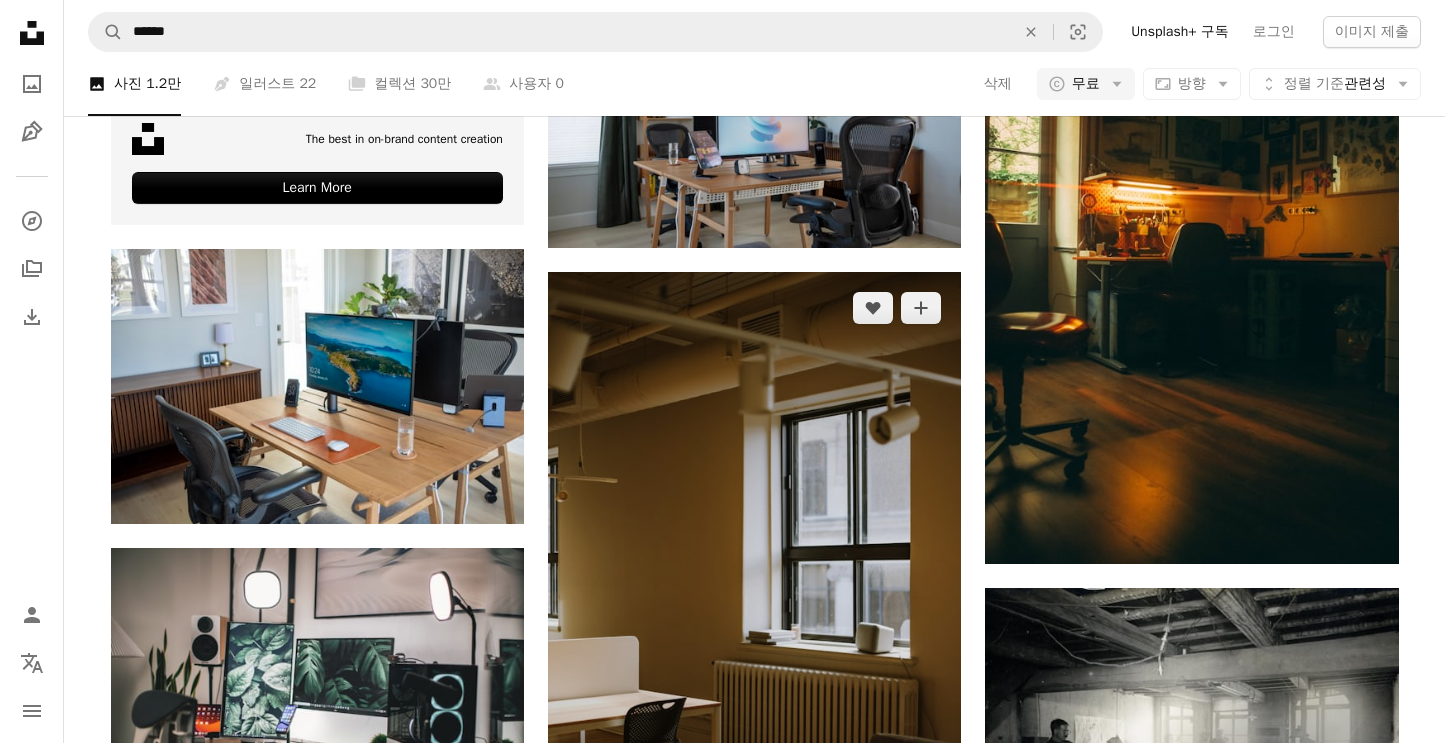 scroll, scrollTop: 4884, scrollLeft: 0, axis: vertical 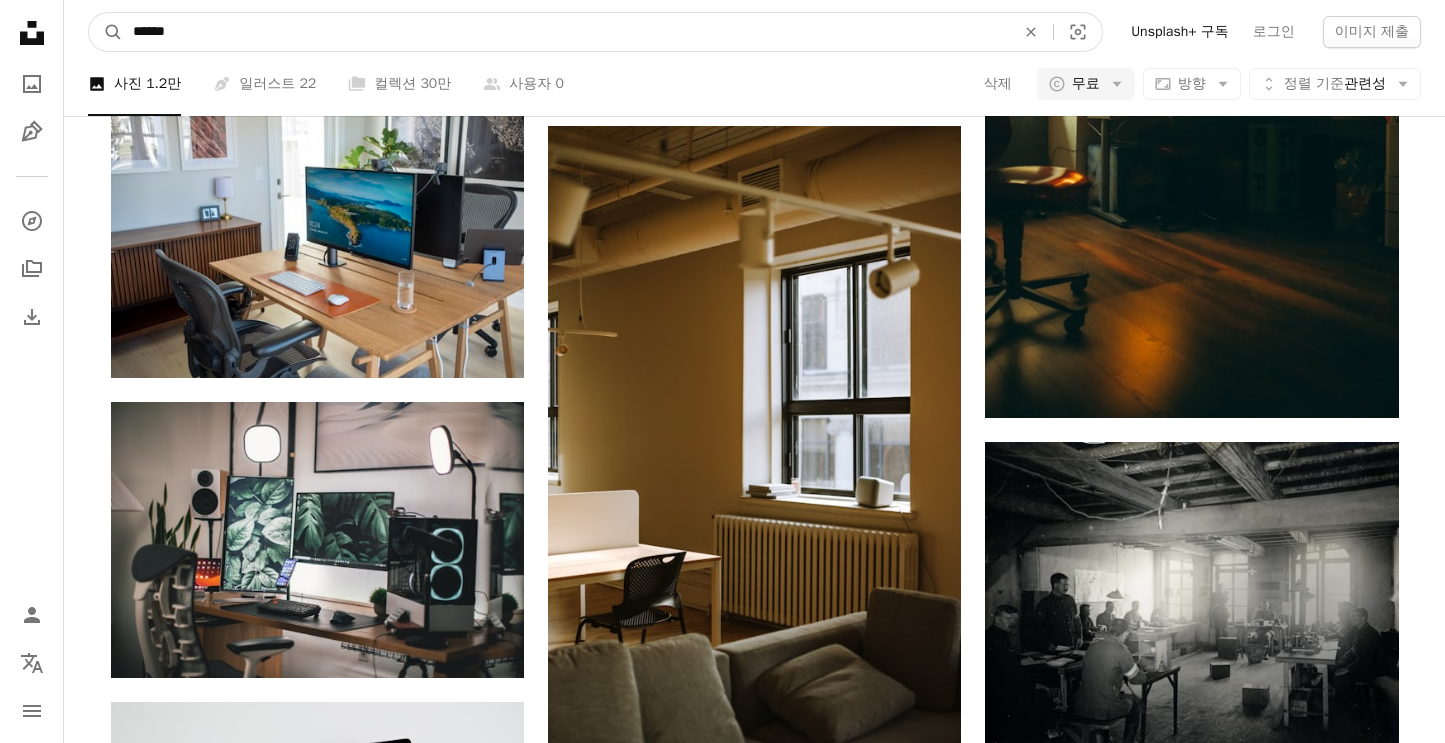 click on "******" at bounding box center (566, 32) 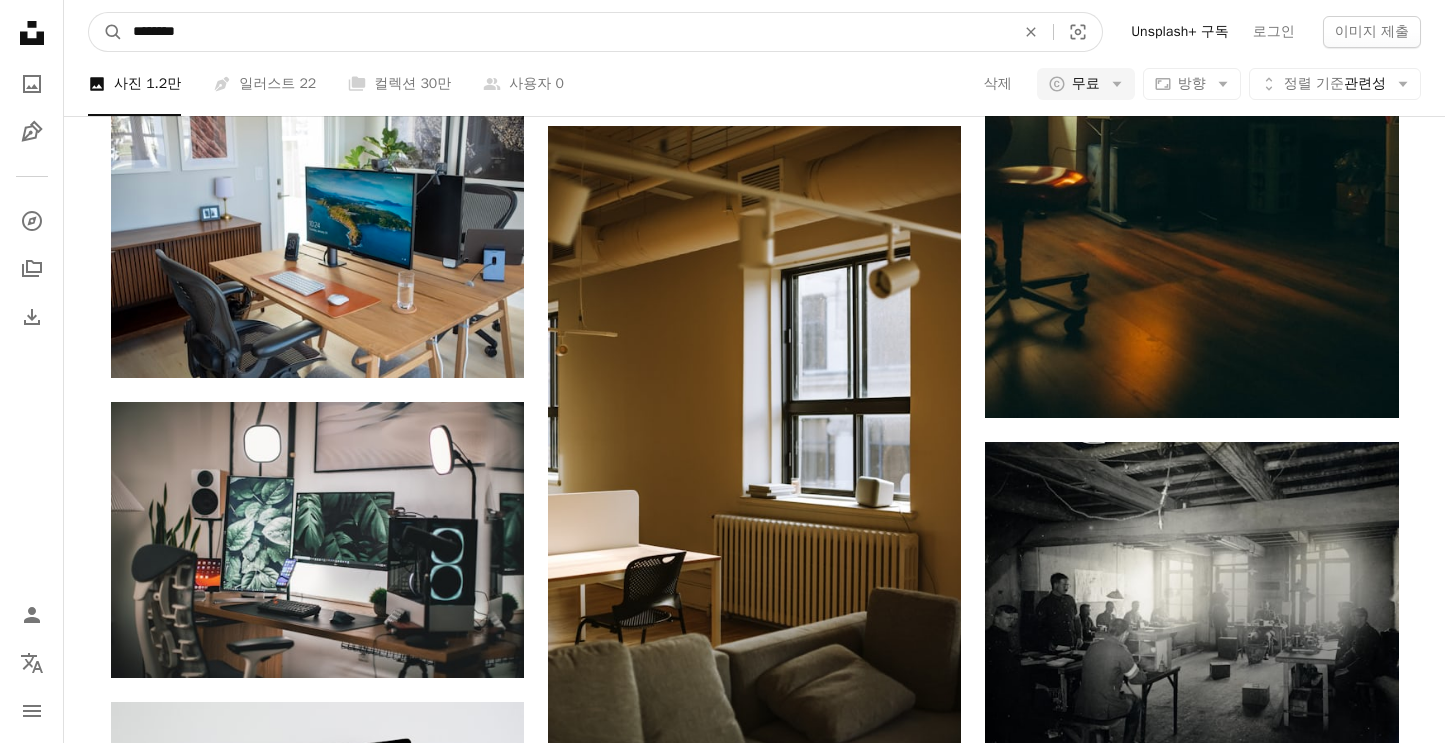 type on "*********" 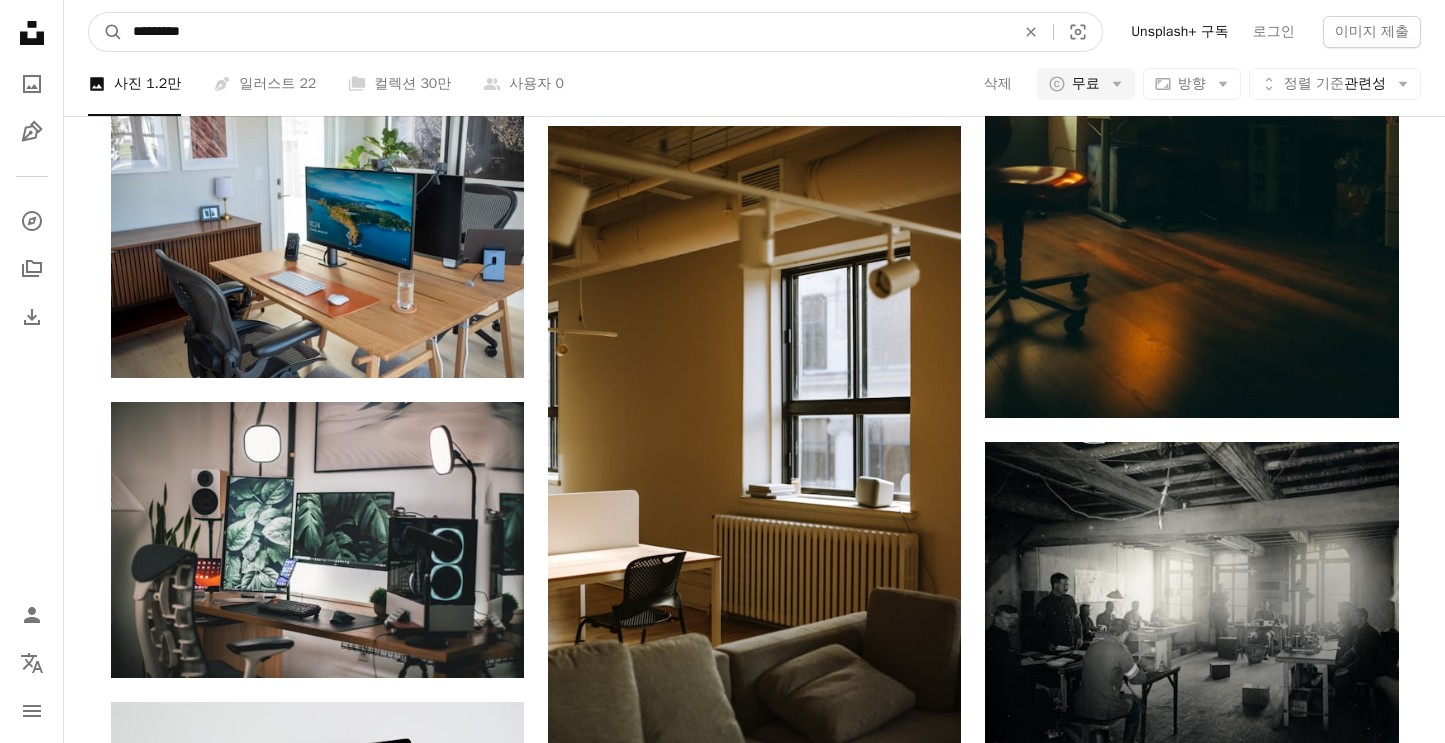 click on "A magnifying glass" at bounding box center (106, 32) 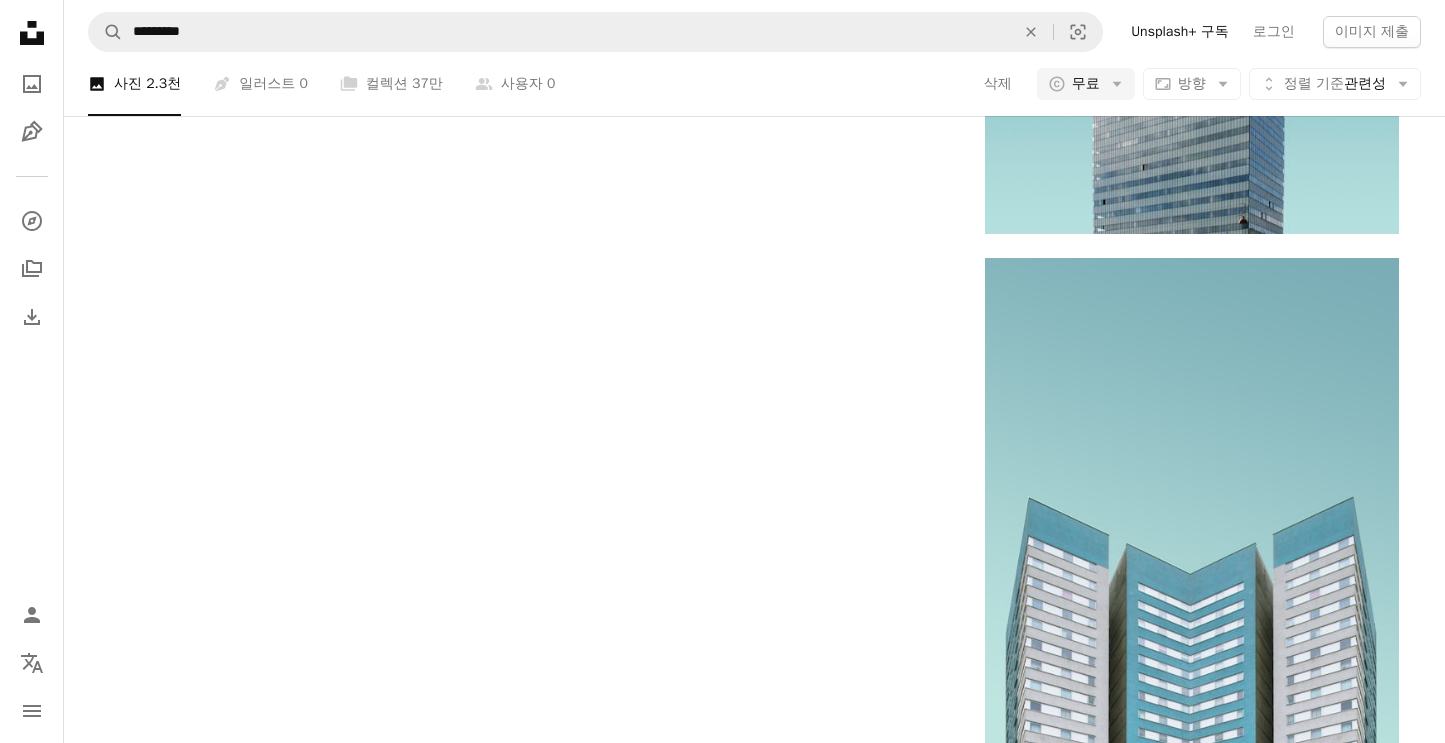 scroll, scrollTop: 4440, scrollLeft: 0, axis: vertical 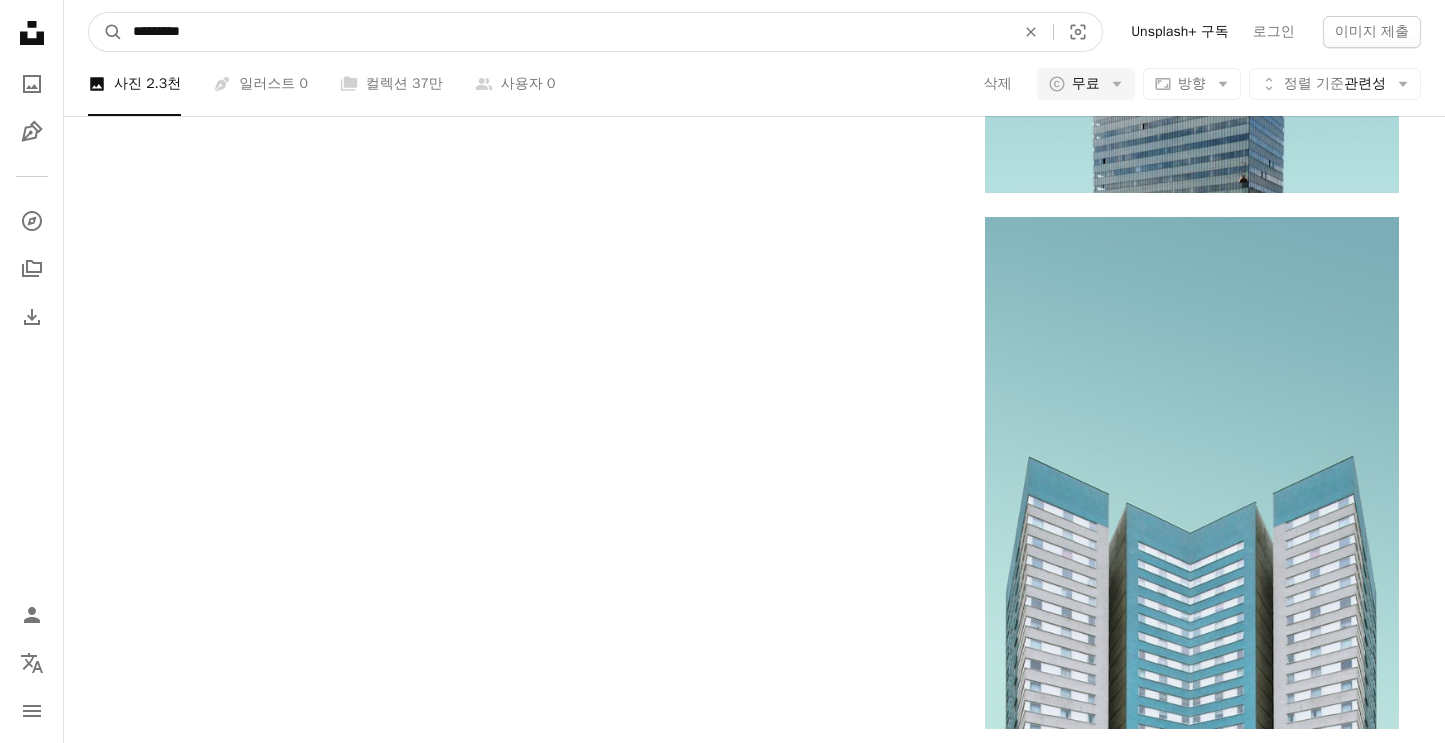 click on "*********" at bounding box center (566, 32) 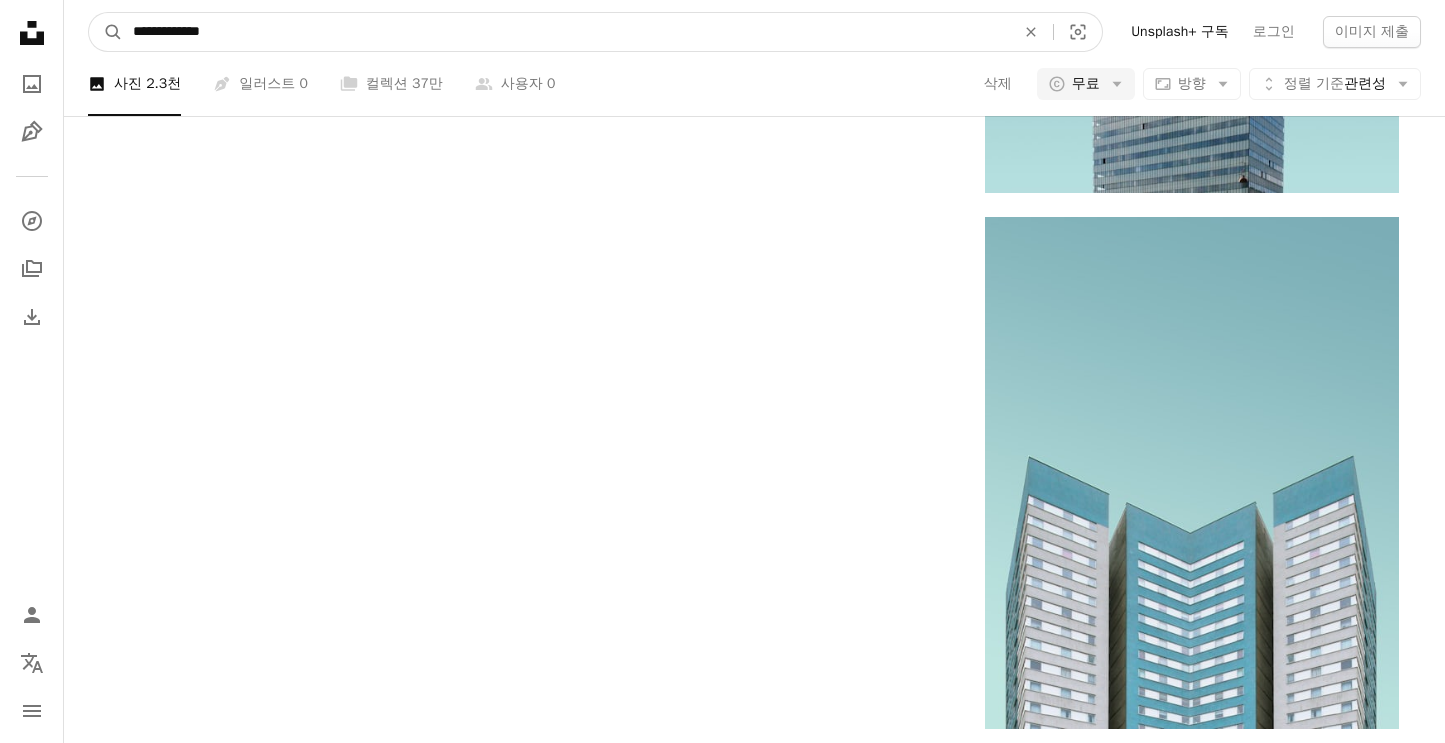 type on "**********" 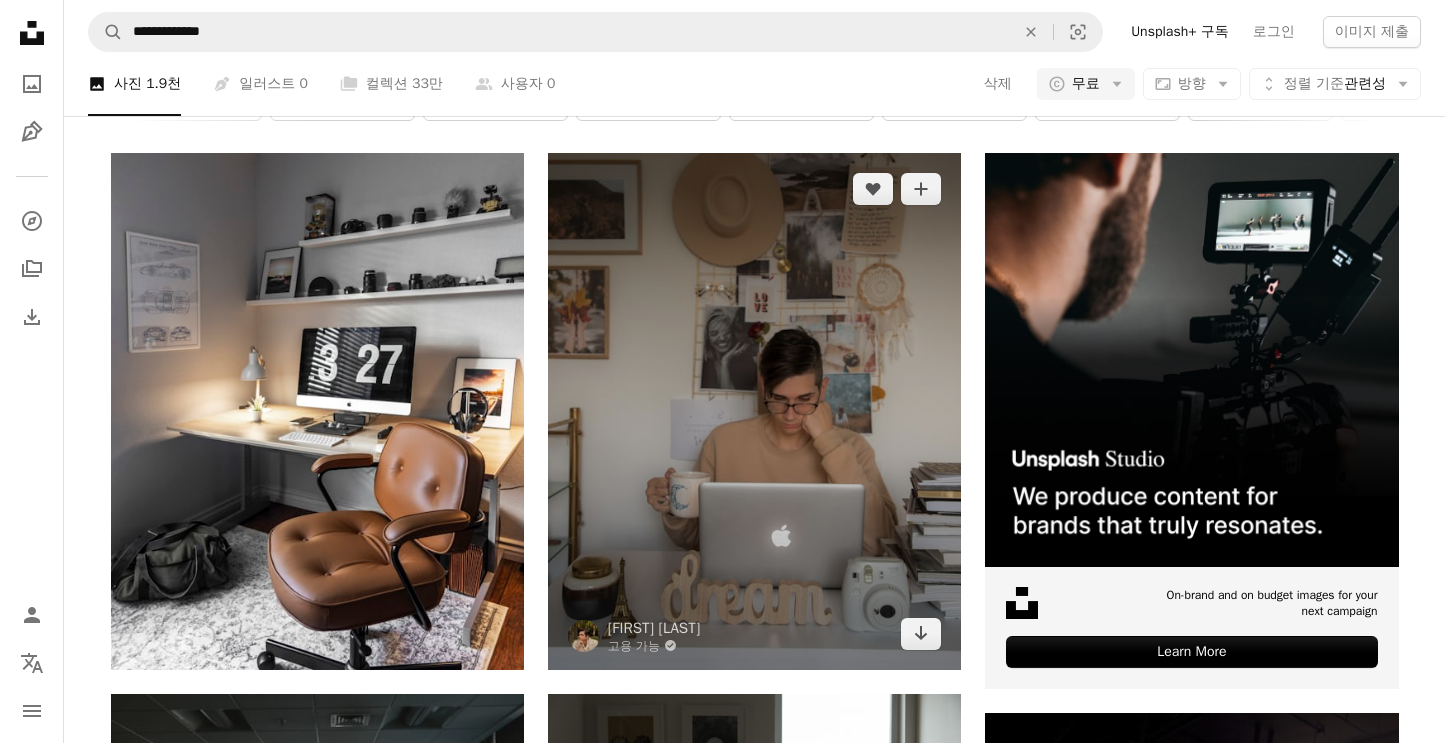 scroll, scrollTop: 0, scrollLeft: 0, axis: both 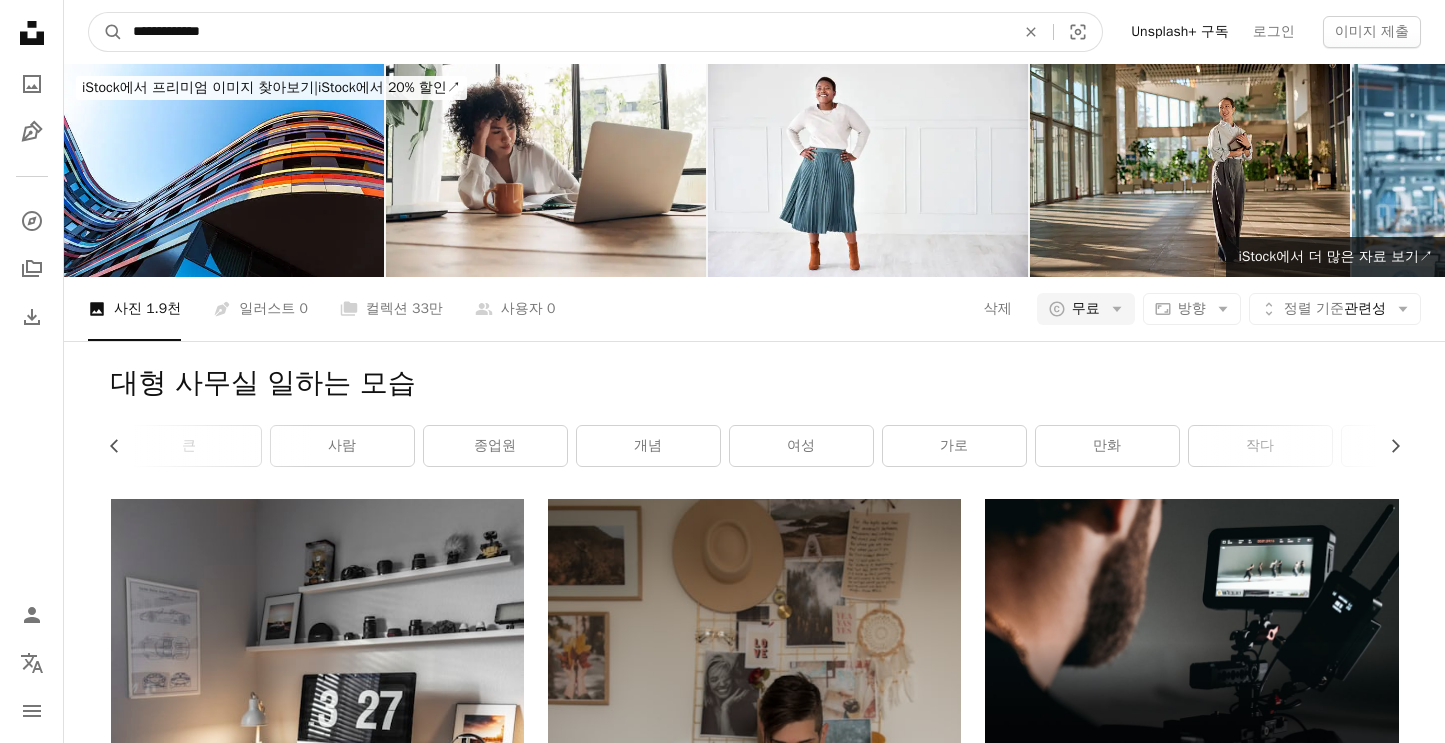 click on "**********" at bounding box center (566, 32) 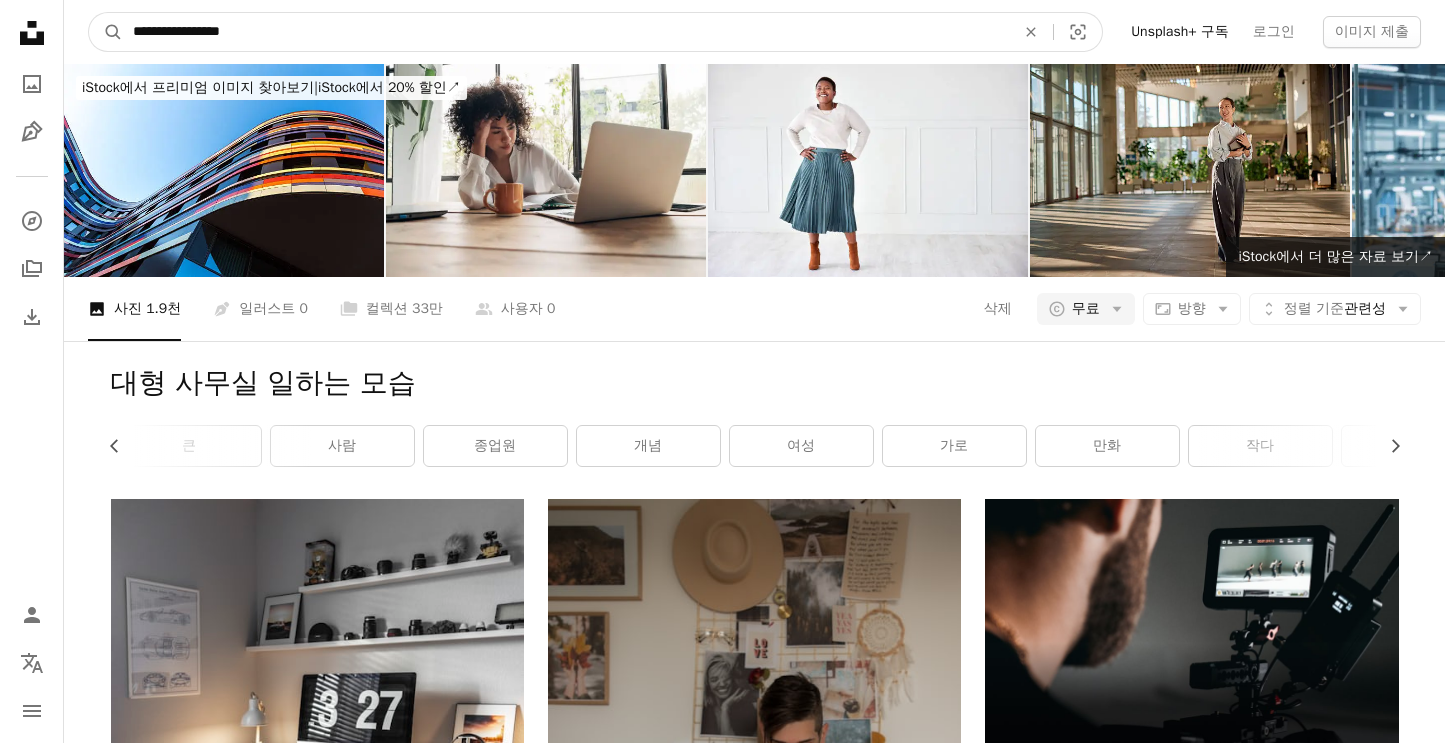 type on "**********" 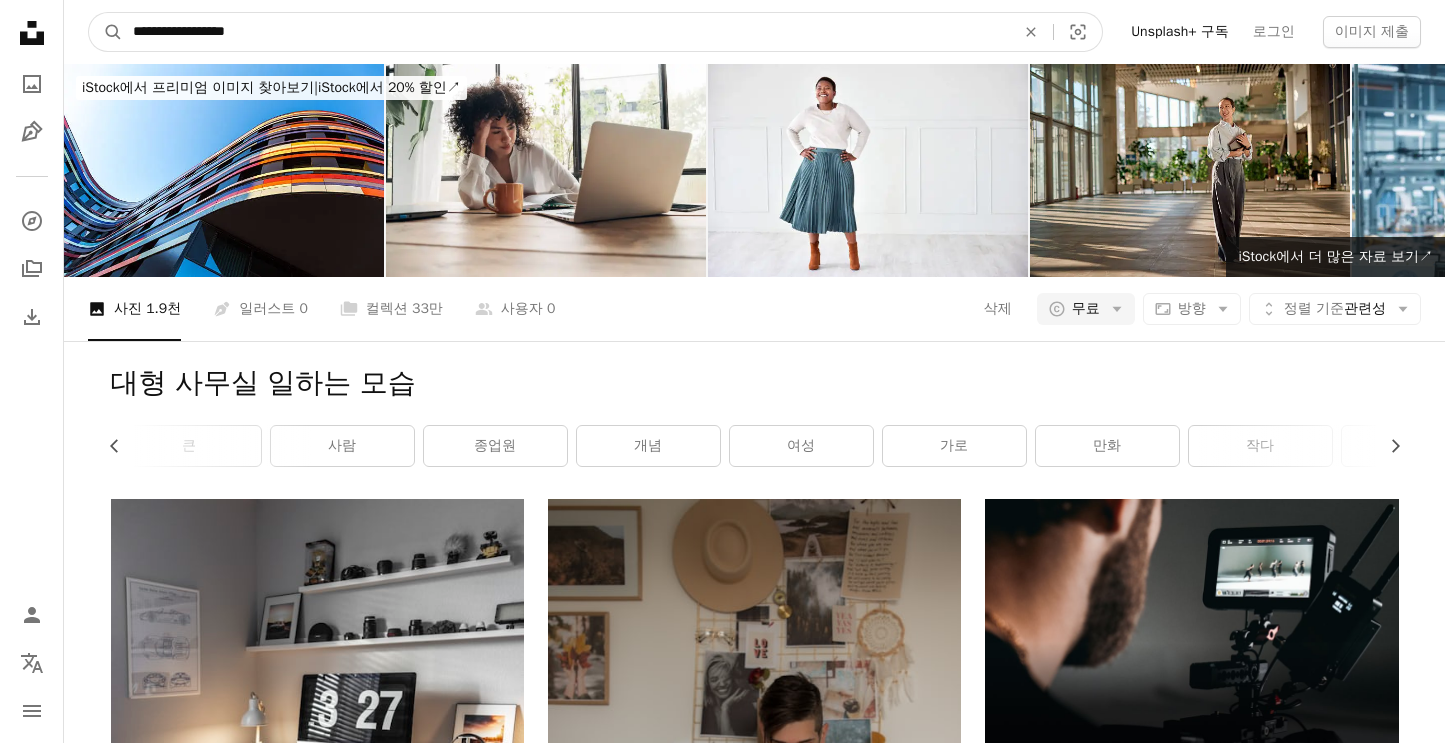 click on "A magnifying glass" at bounding box center (106, 32) 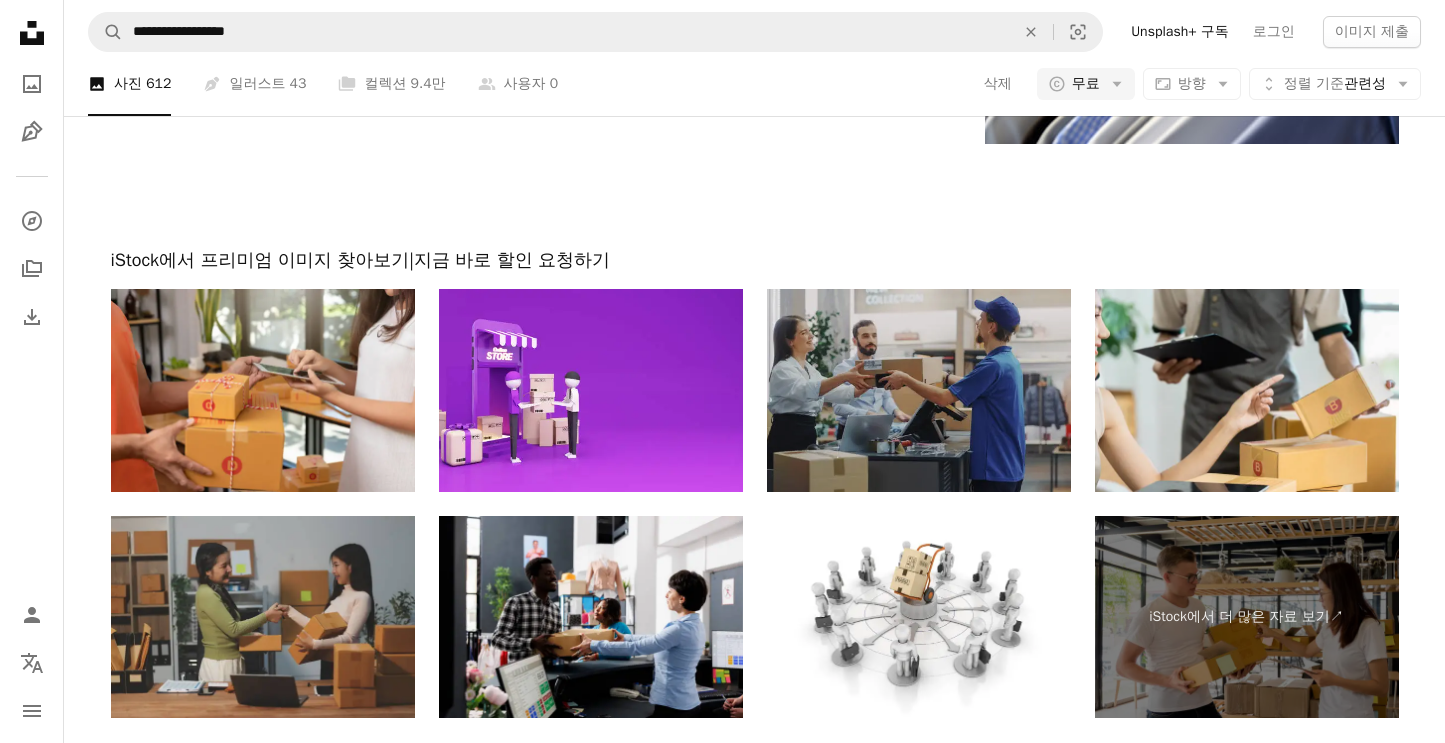 scroll, scrollTop: 3887, scrollLeft: 0, axis: vertical 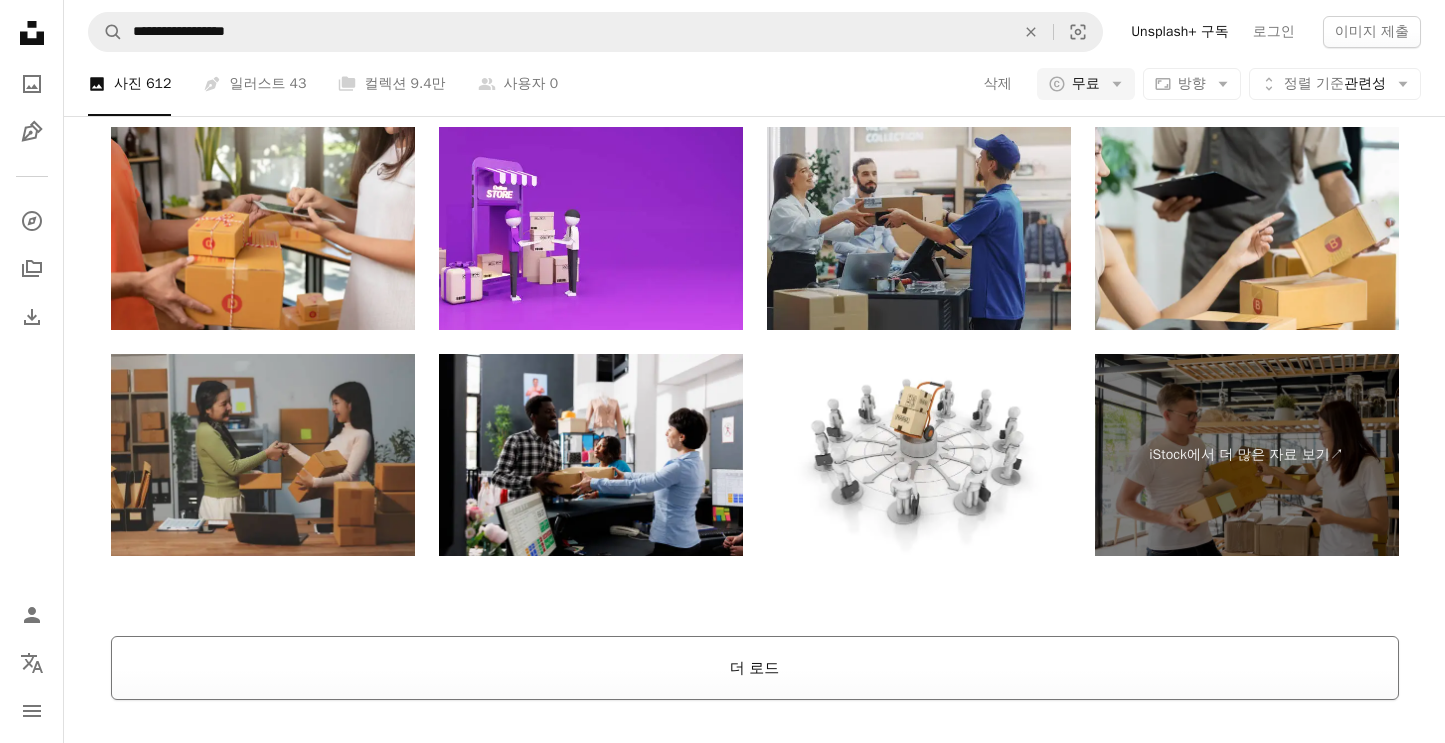 click on "더 로드" at bounding box center [755, 668] 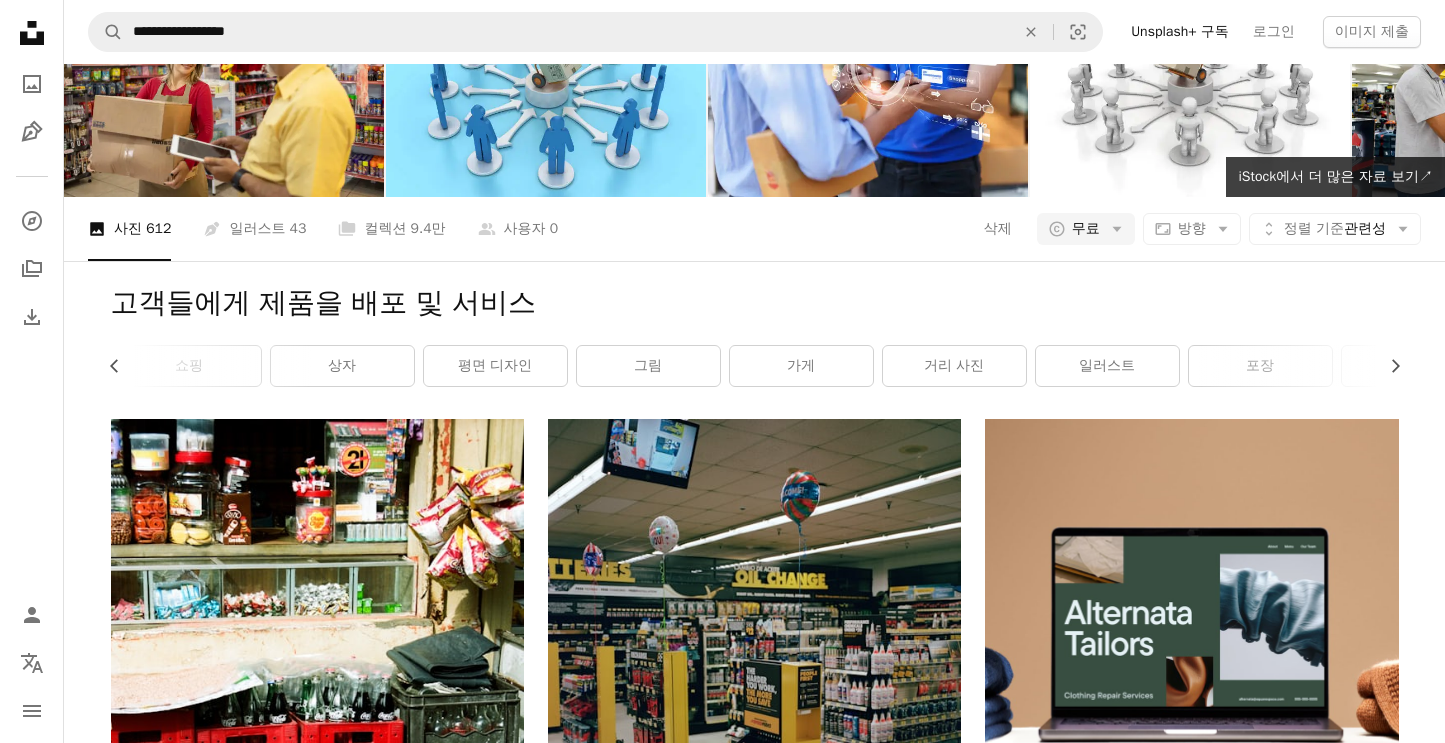 scroll, scrollTop: 0, scrollLeft: 0, axis: both 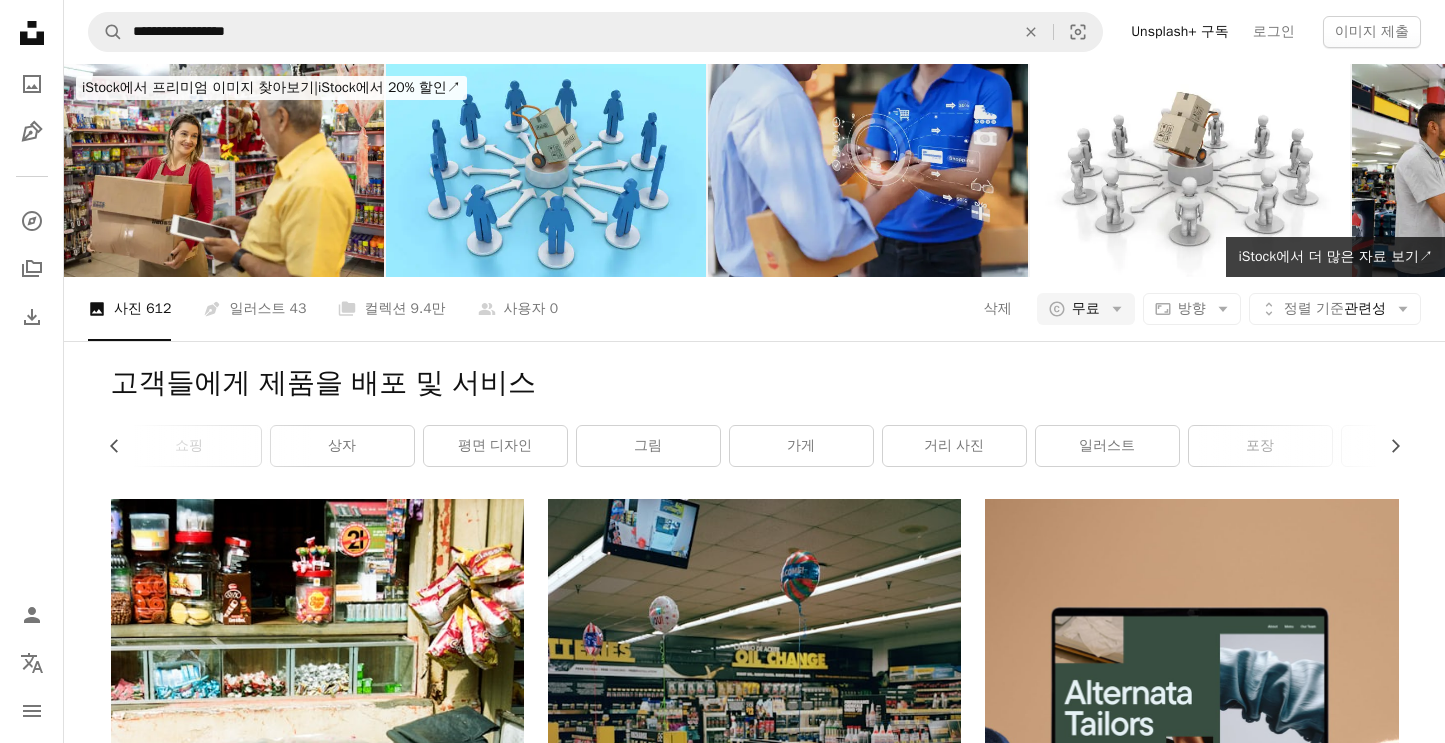 click at bounding box center [868, 170] 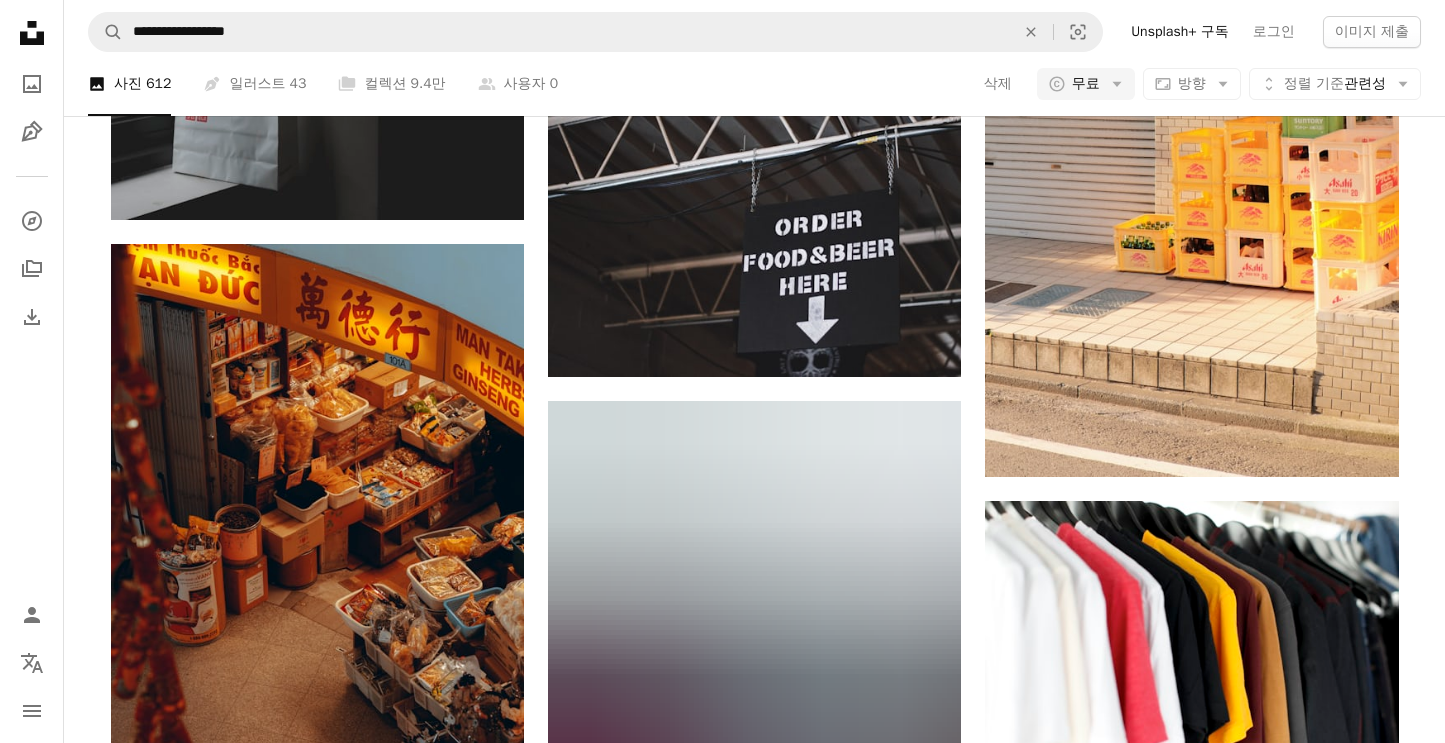 scroll, scrollTop: 1385, scrollLeft: 0, axis: vertical 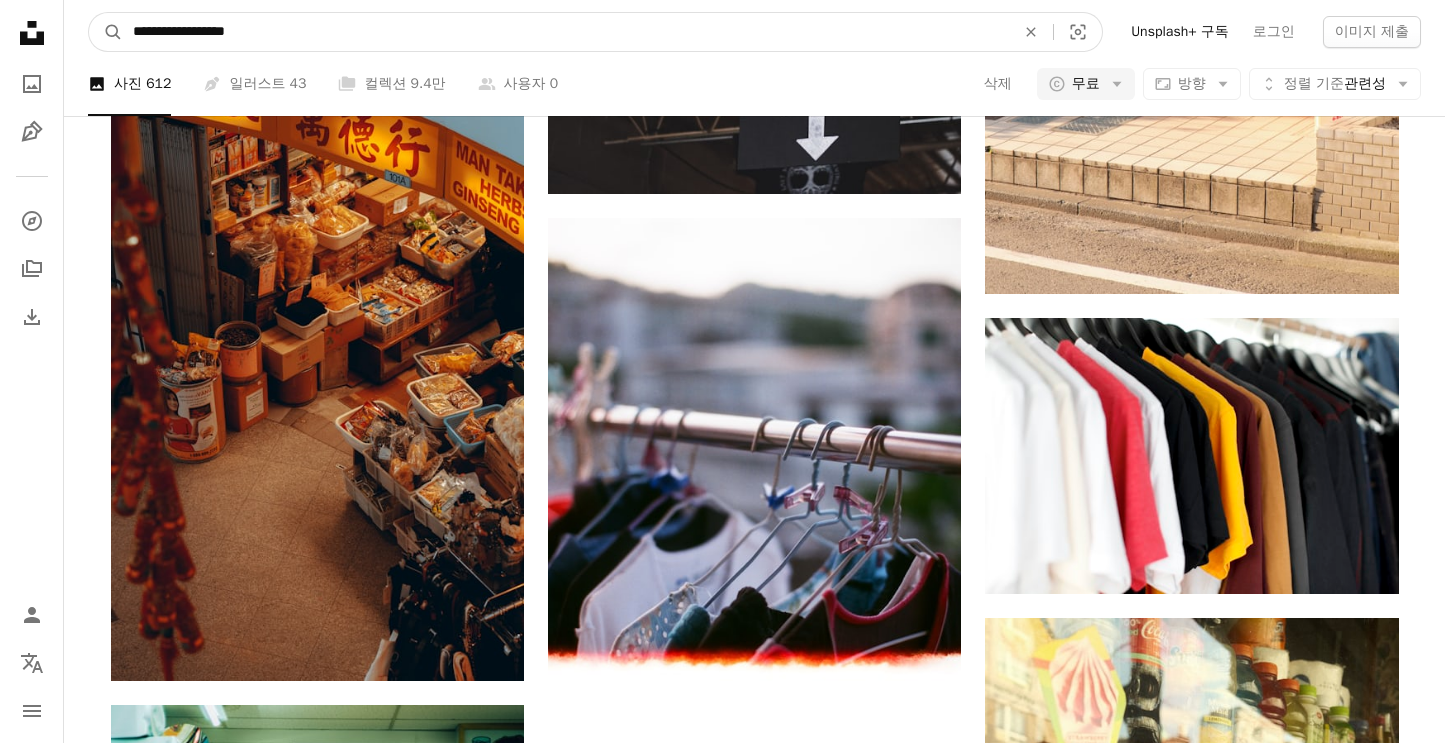 click on "**********" at bounding box center [566, 32] 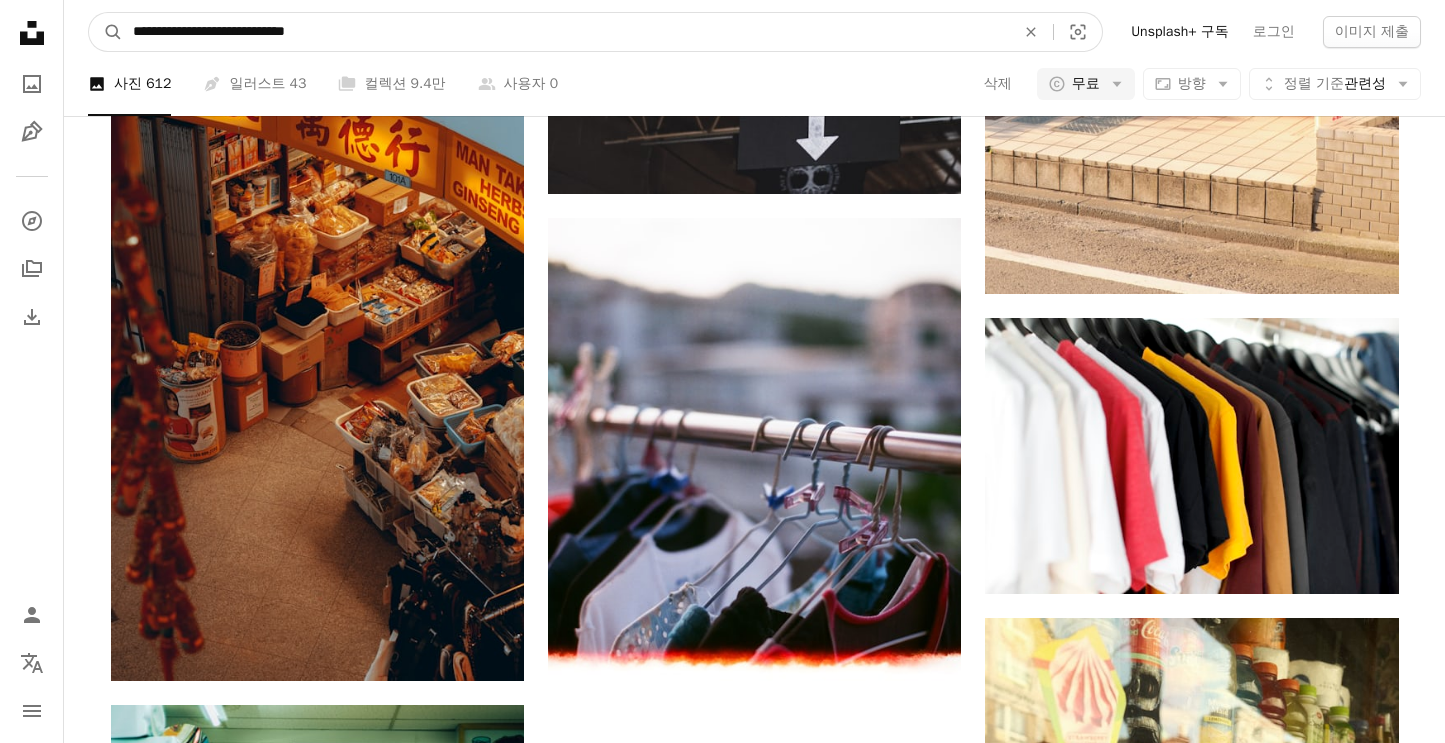 click on "A magnifying glass" at bounding box center (106, 32) 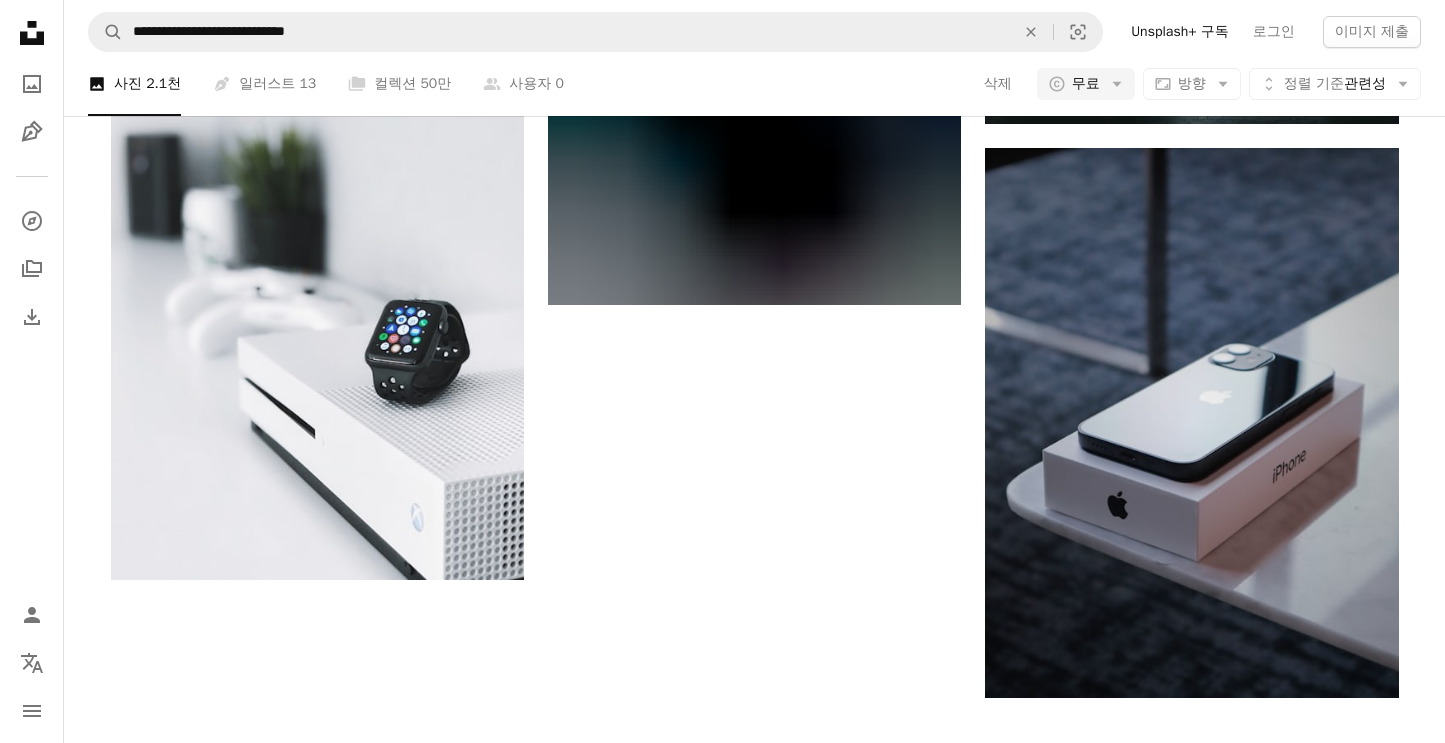 scroll, scrollTop: 3661, scrollLeft: 0, axis: vertical 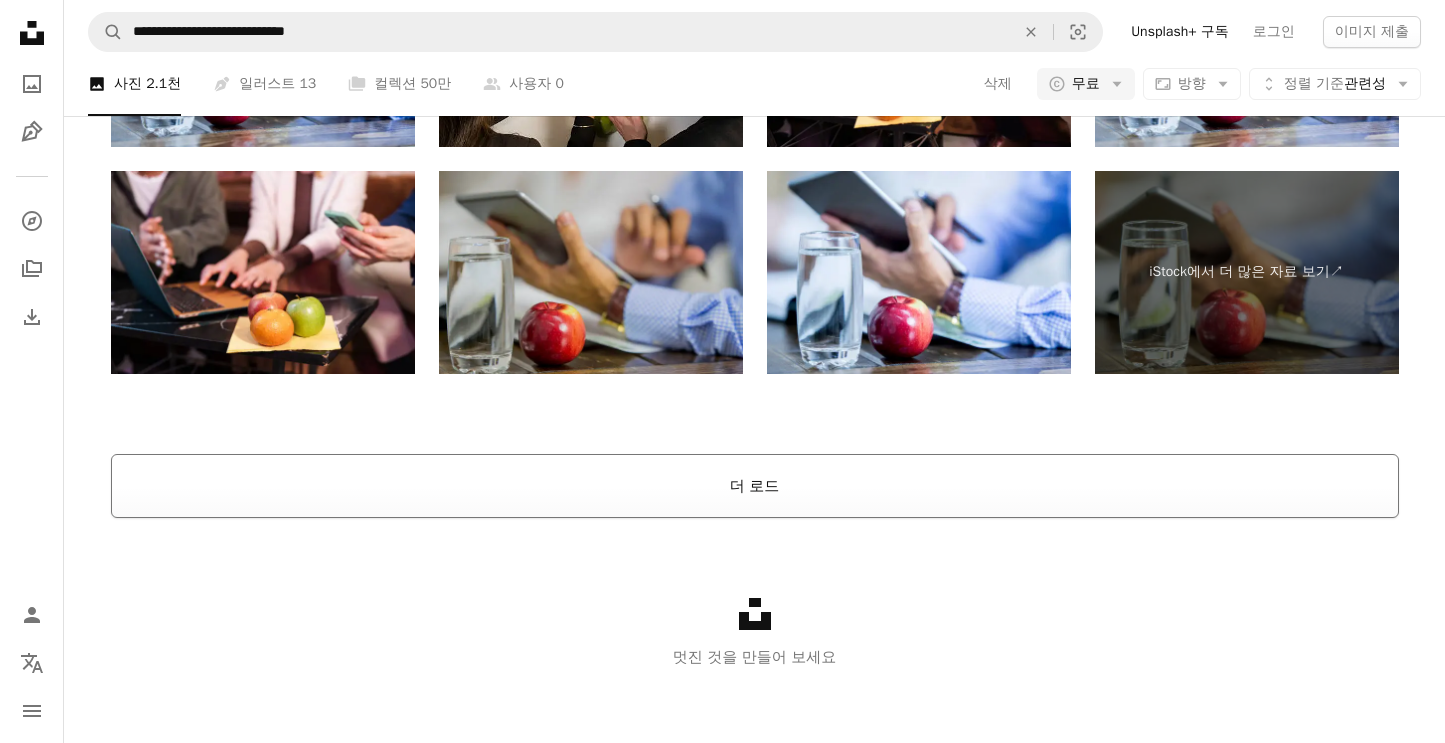 click on "더 로드" at bounding box center [755, 486] 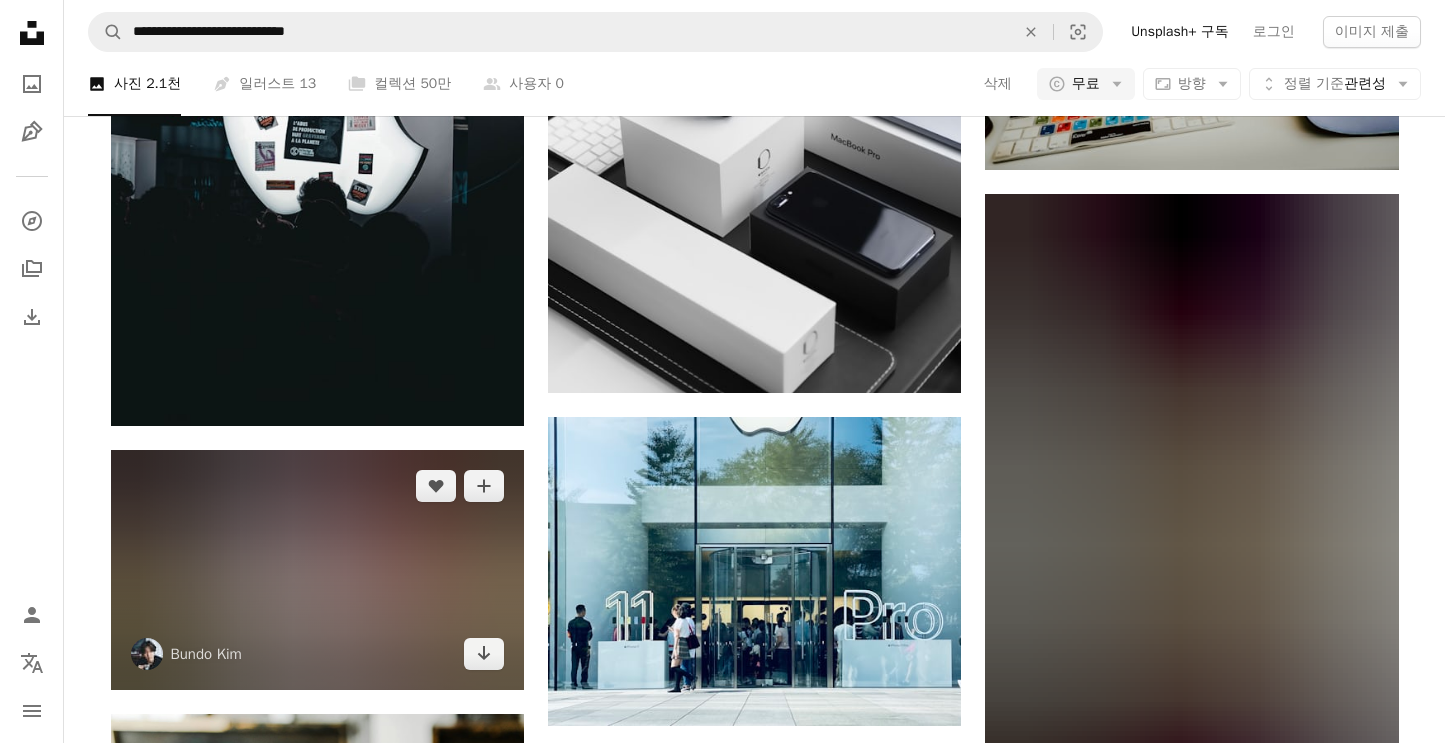 scroll, scrollTop: 4166, scrollLeft: 0, axis: vertical 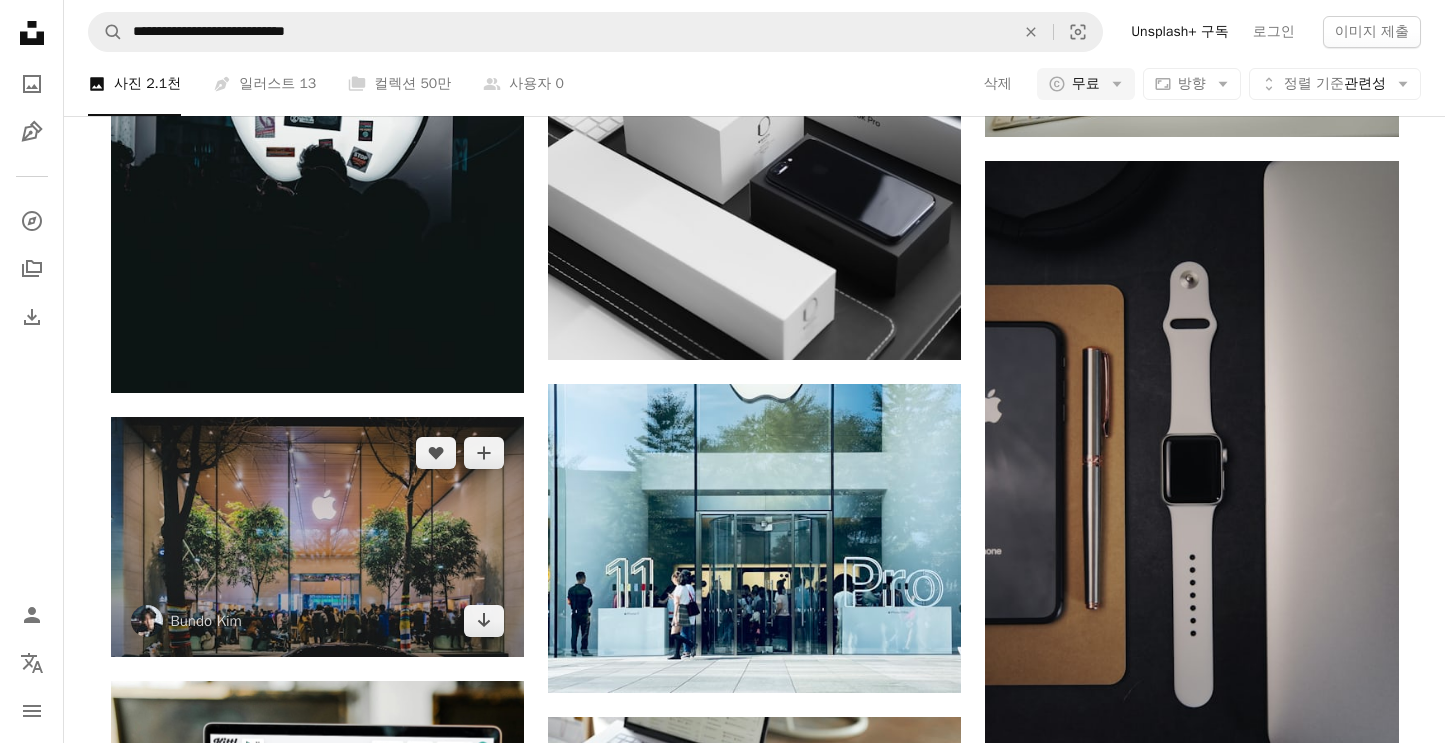 click at bounding box center [317, 537] 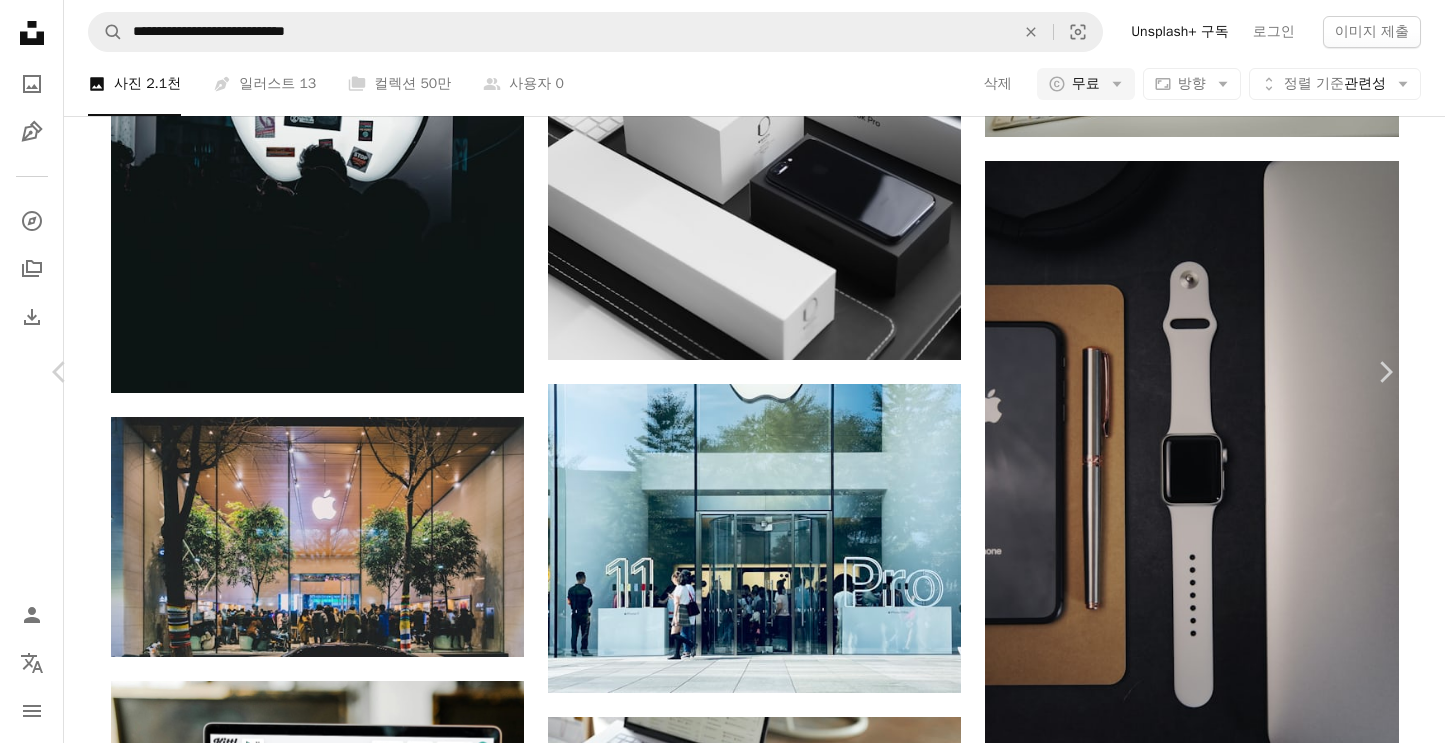 click on "무료 다운로드" at bounding box center [1195, 14573] 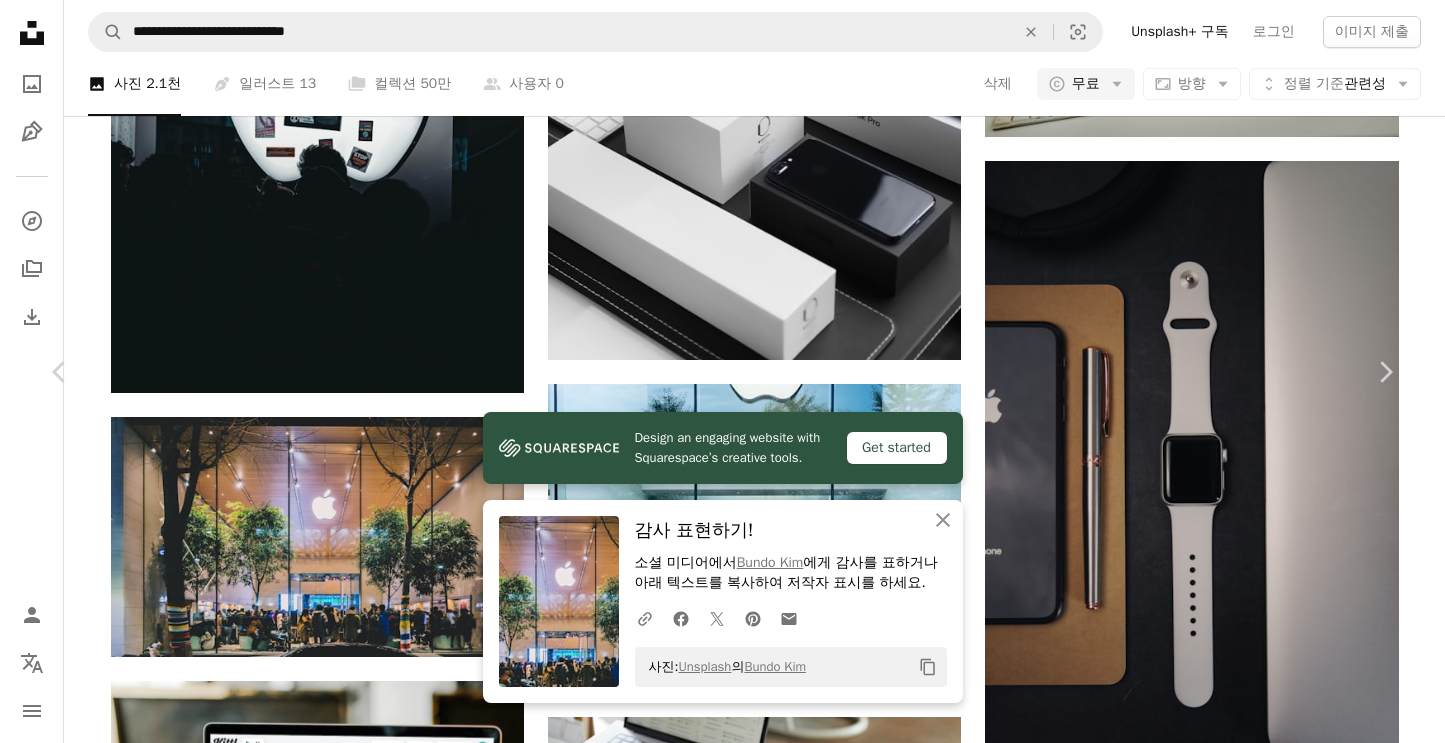 click on "An X shape" at bounding box center [20, 20] 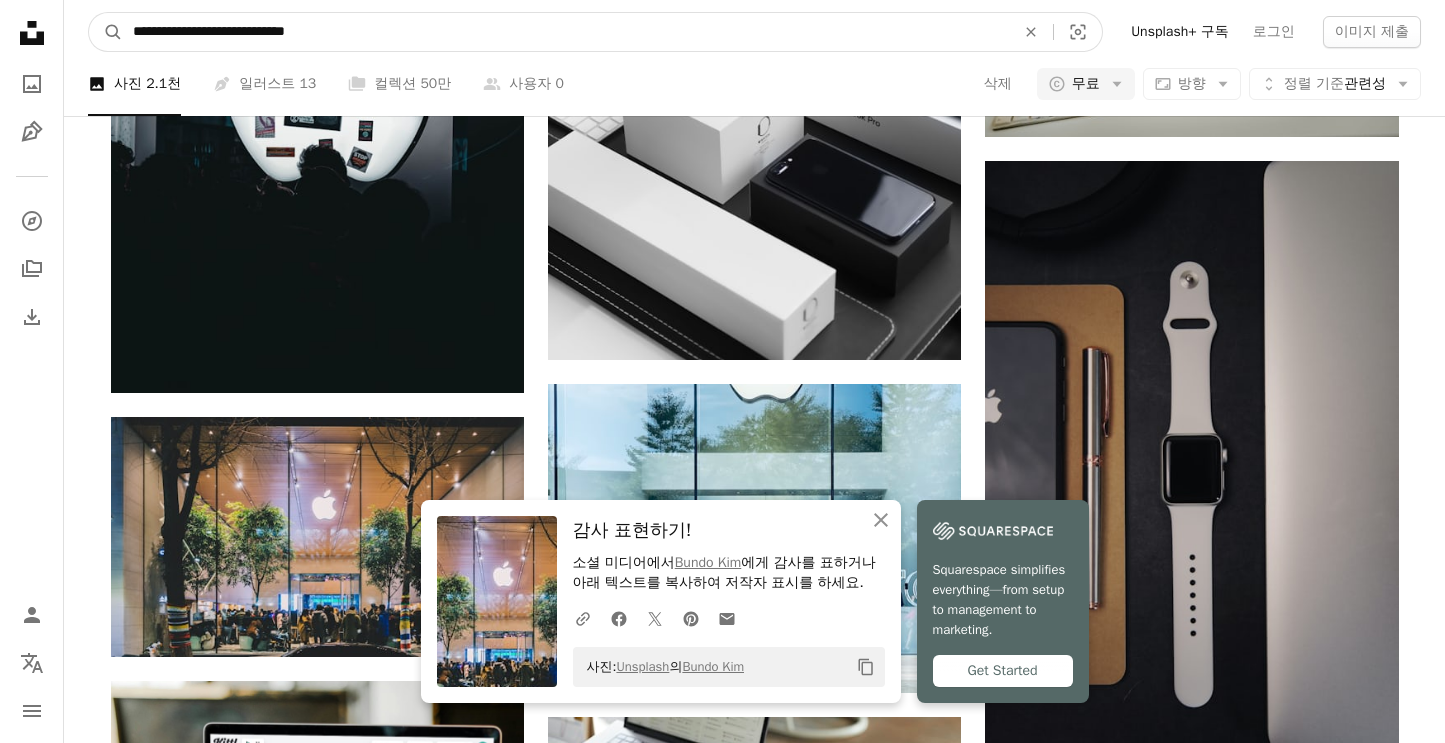 click on "**********" at bounding box center [566, 32] 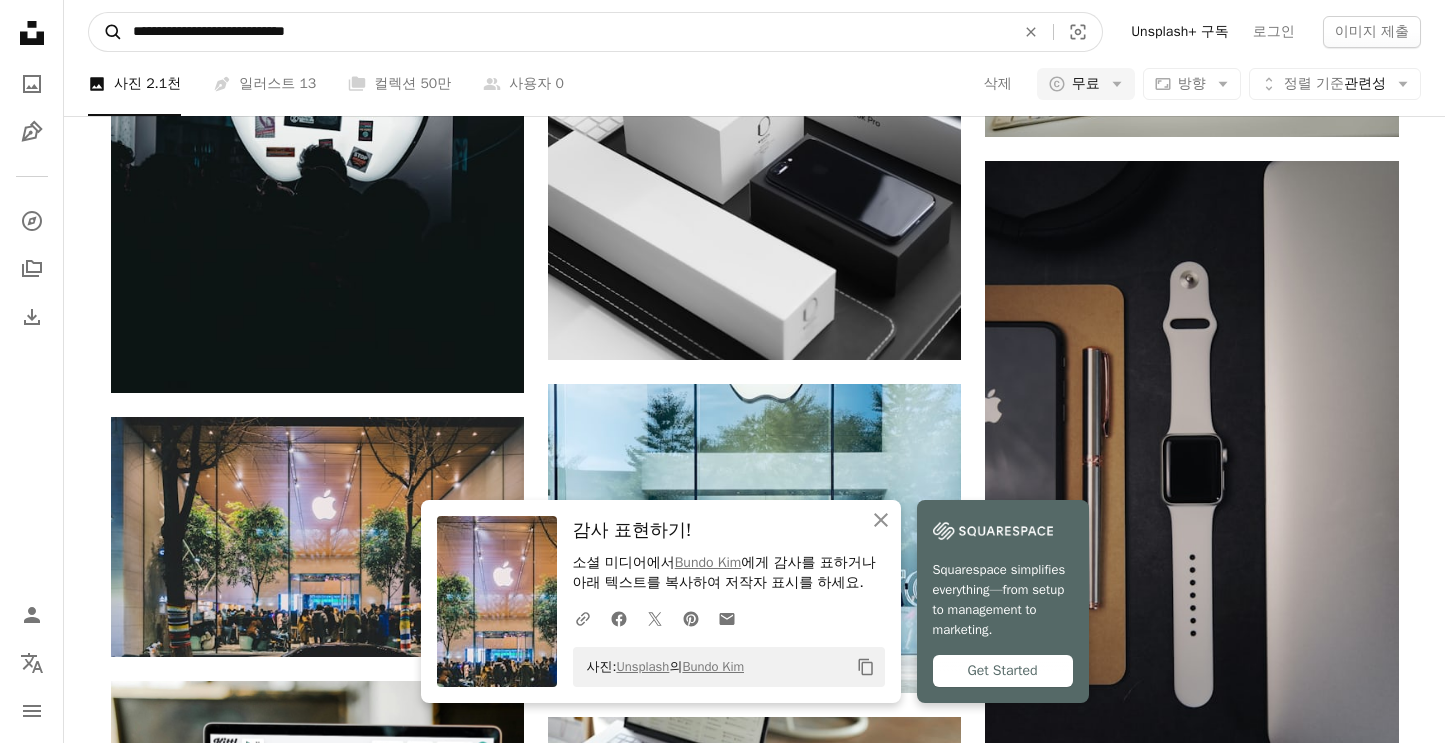 drag, startPoint x: 365, startPoint y: 34, endPoint x: 100, endPoint y: 23, distance: 265.2282 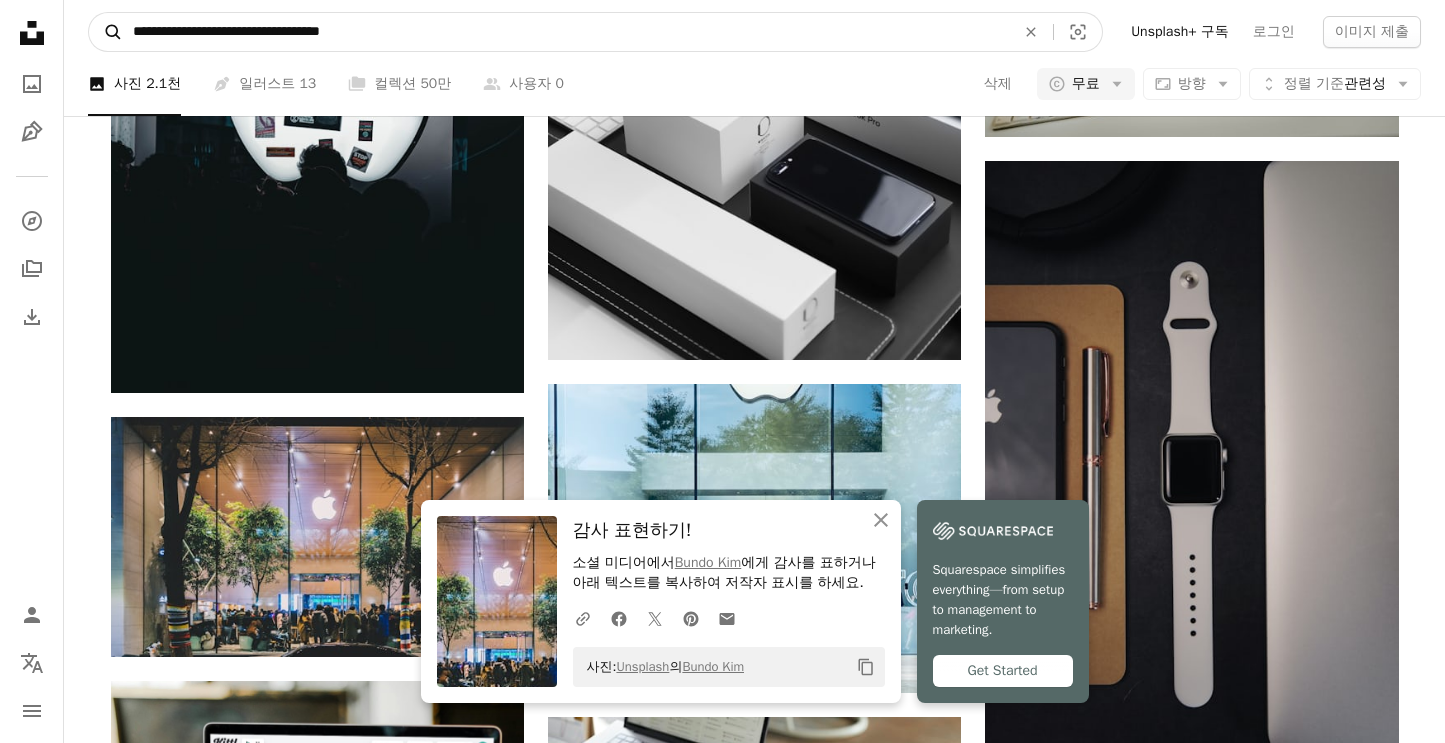type on "**********" 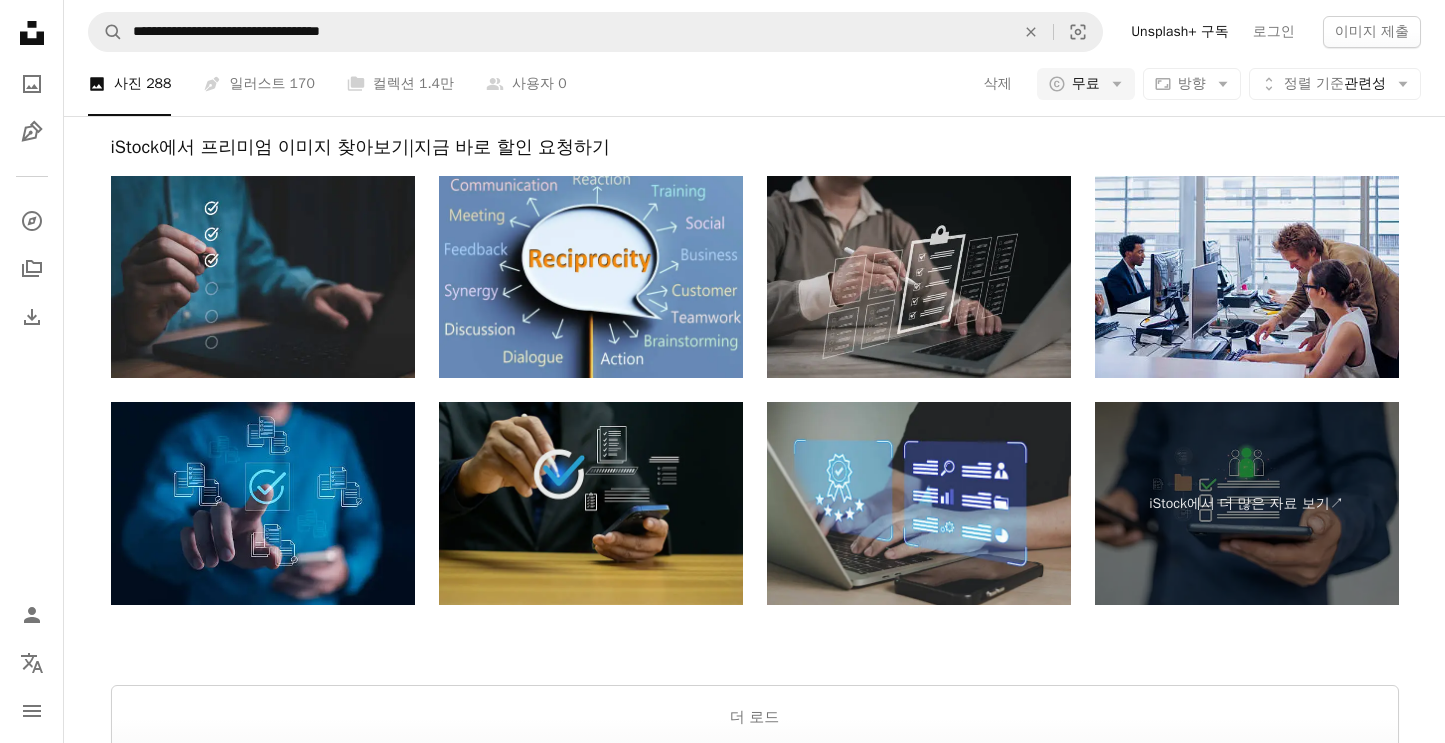 scroll, scrollTop: 3671, scrollLeft: 0, axis: vertical 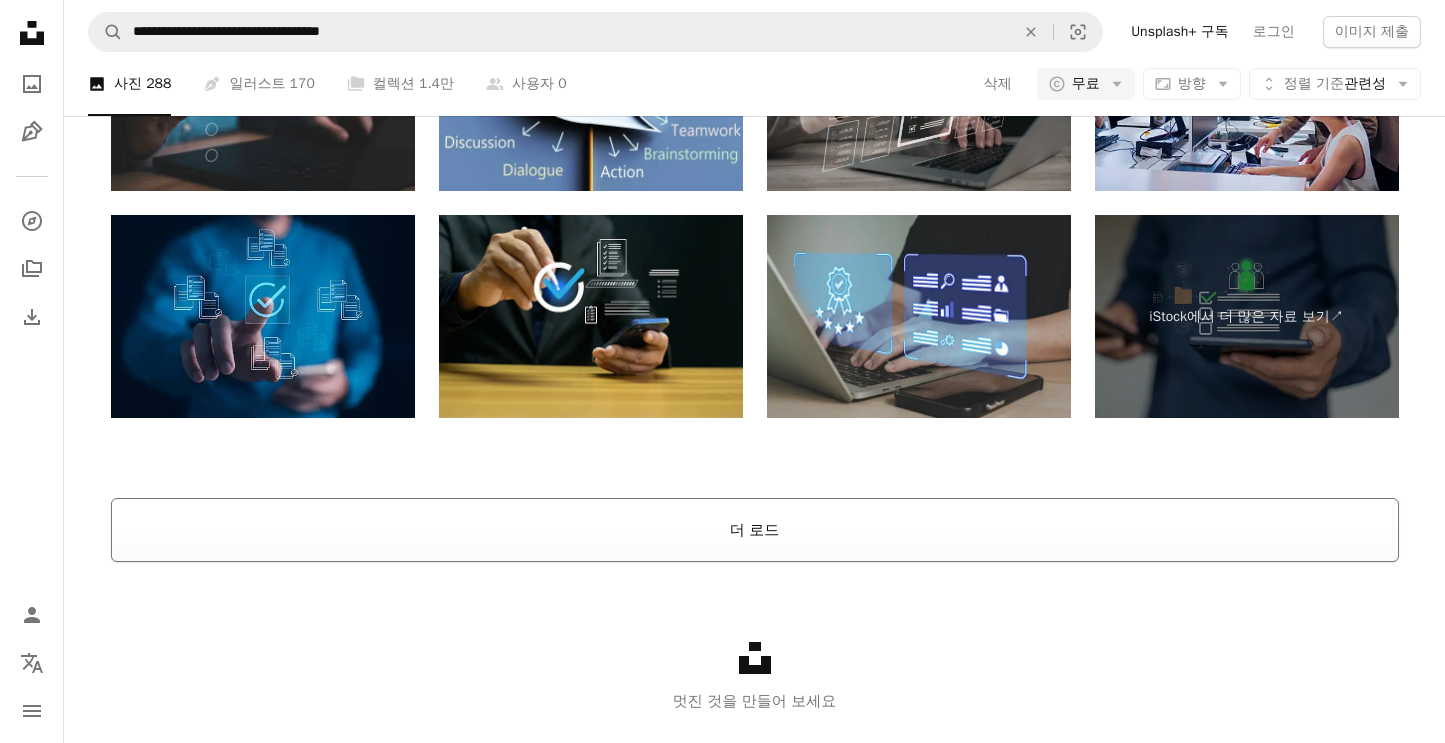 click on "더 로드" at bounding box center (755, 530) 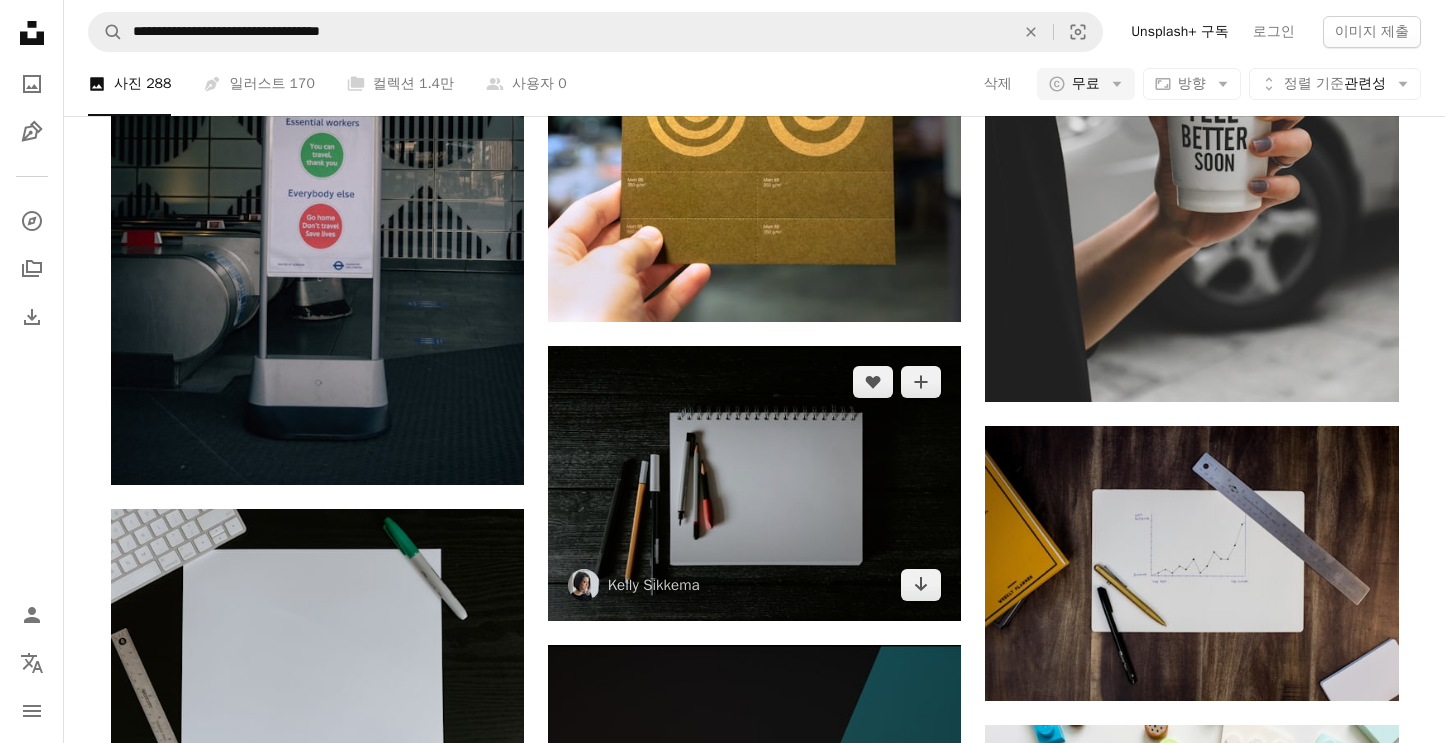 scroll, scrollTop: 6529, scrollLeft: 0, axis: vertical 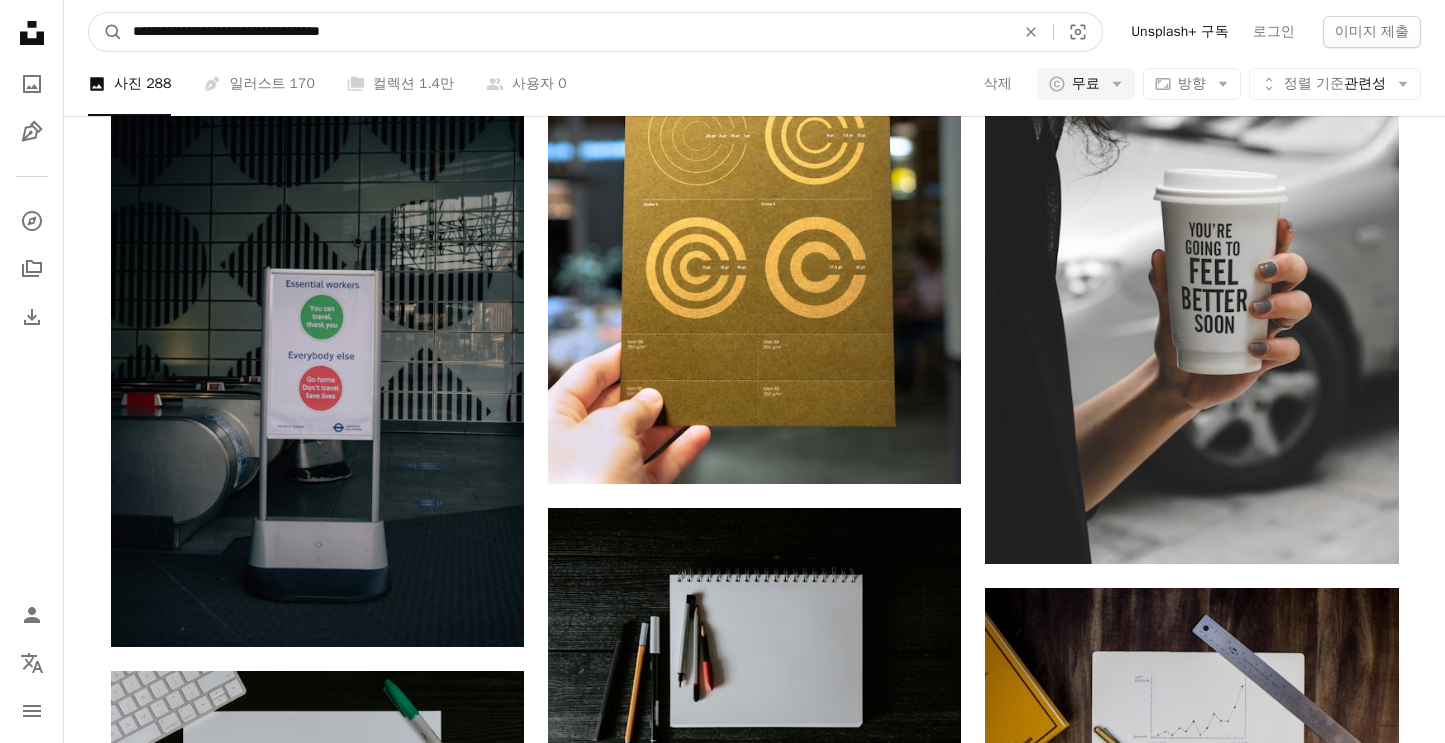 drag, startPoint x: 467, startPoint y: 35, endPoint x: -110, endPoint y: 33, distance: 577.0035 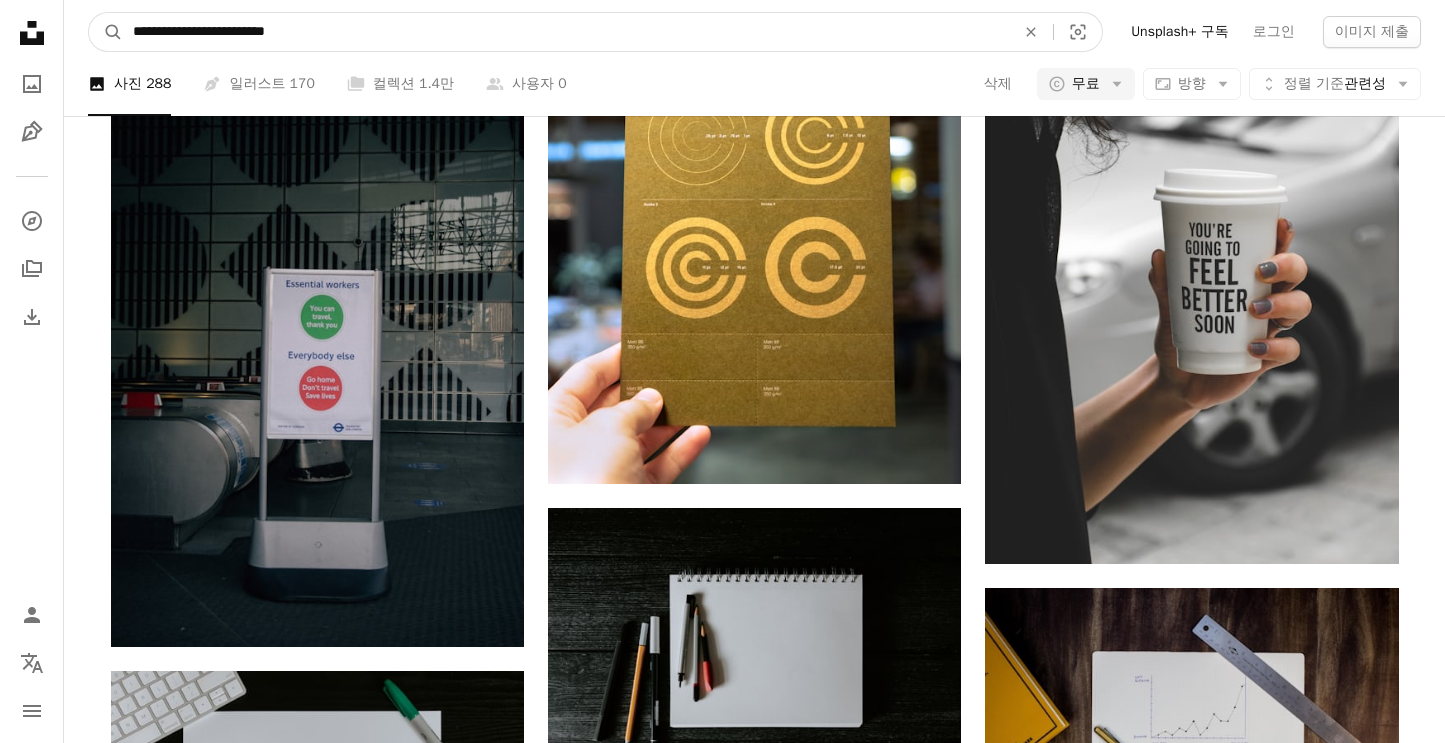 click on "A magnifying glass" at bounding box center (106, 32) 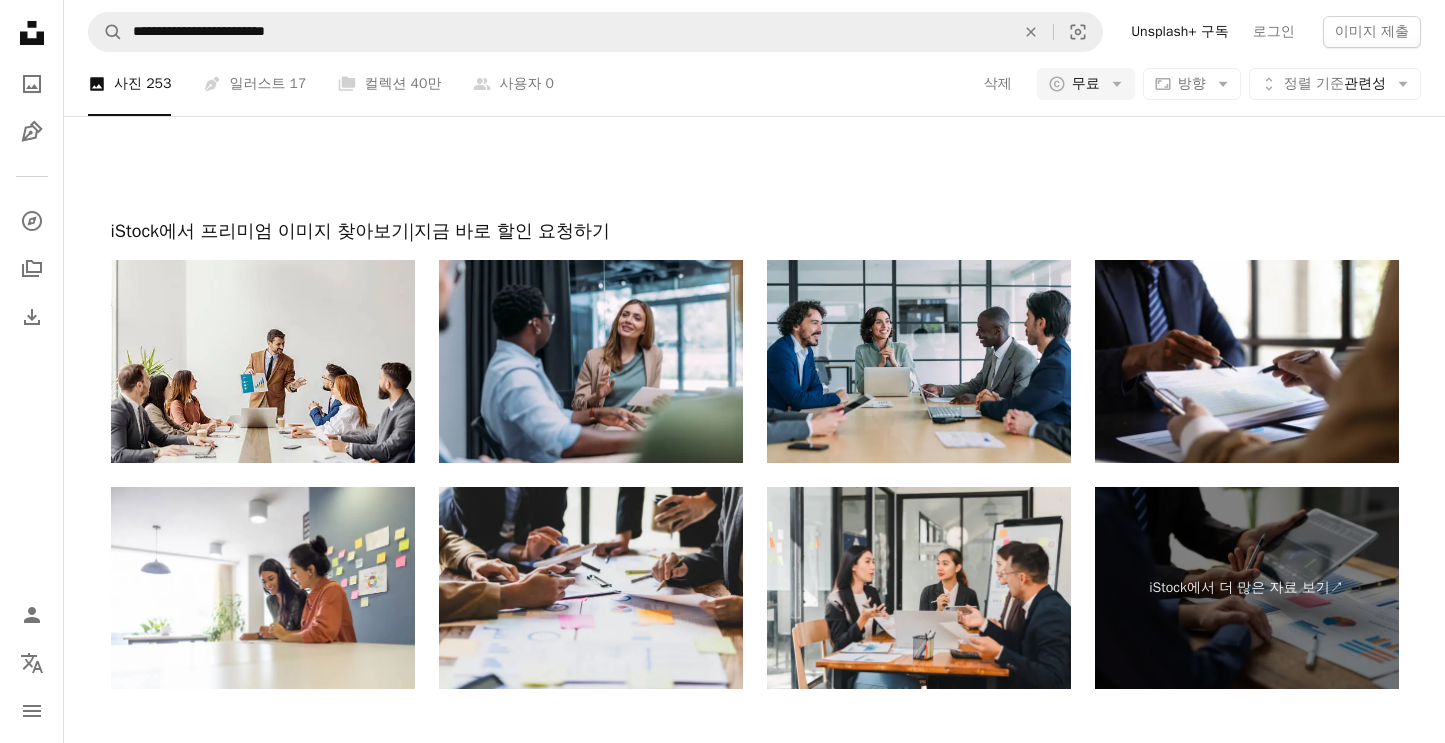 scroll, scrollTop: 3295, scrollLeft: 0, axis: vertical 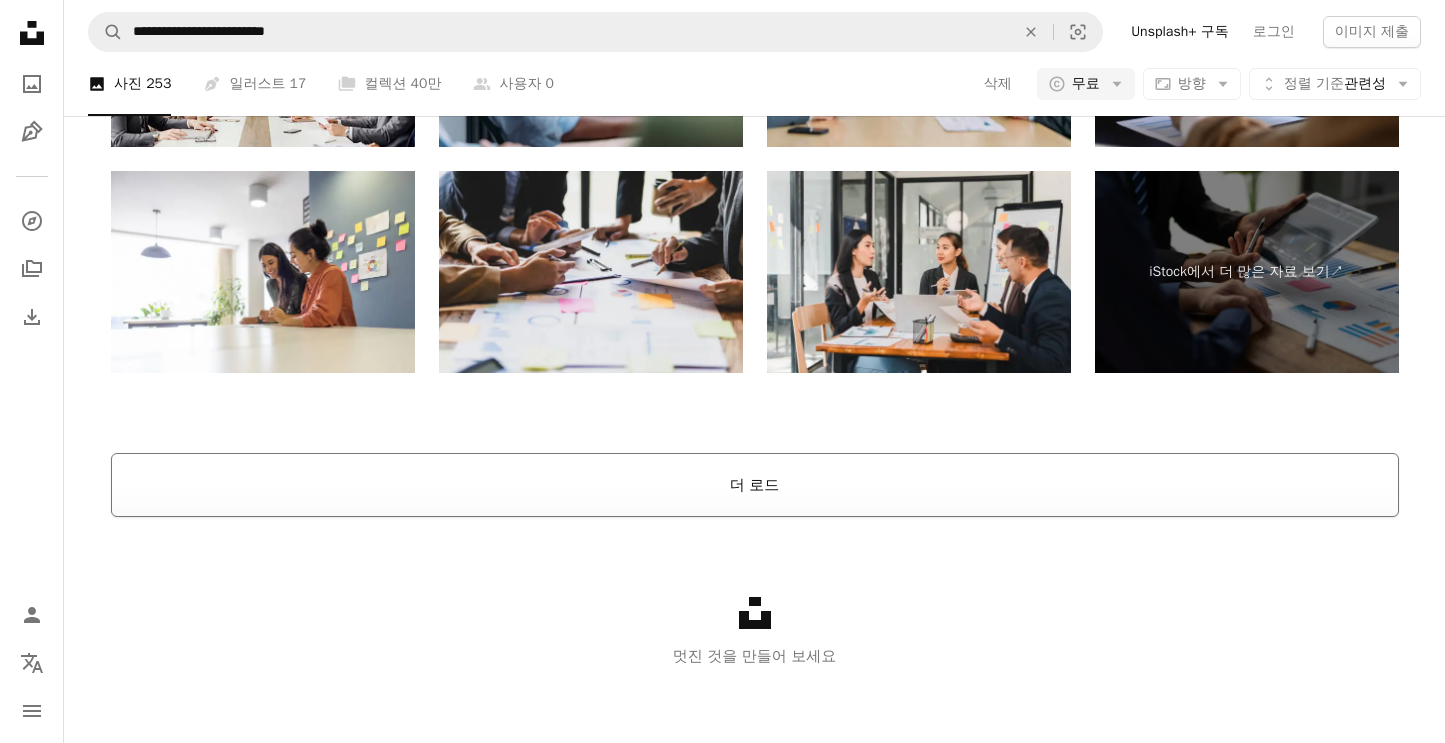 click on "더 로드" at bounding box center [755, 485] 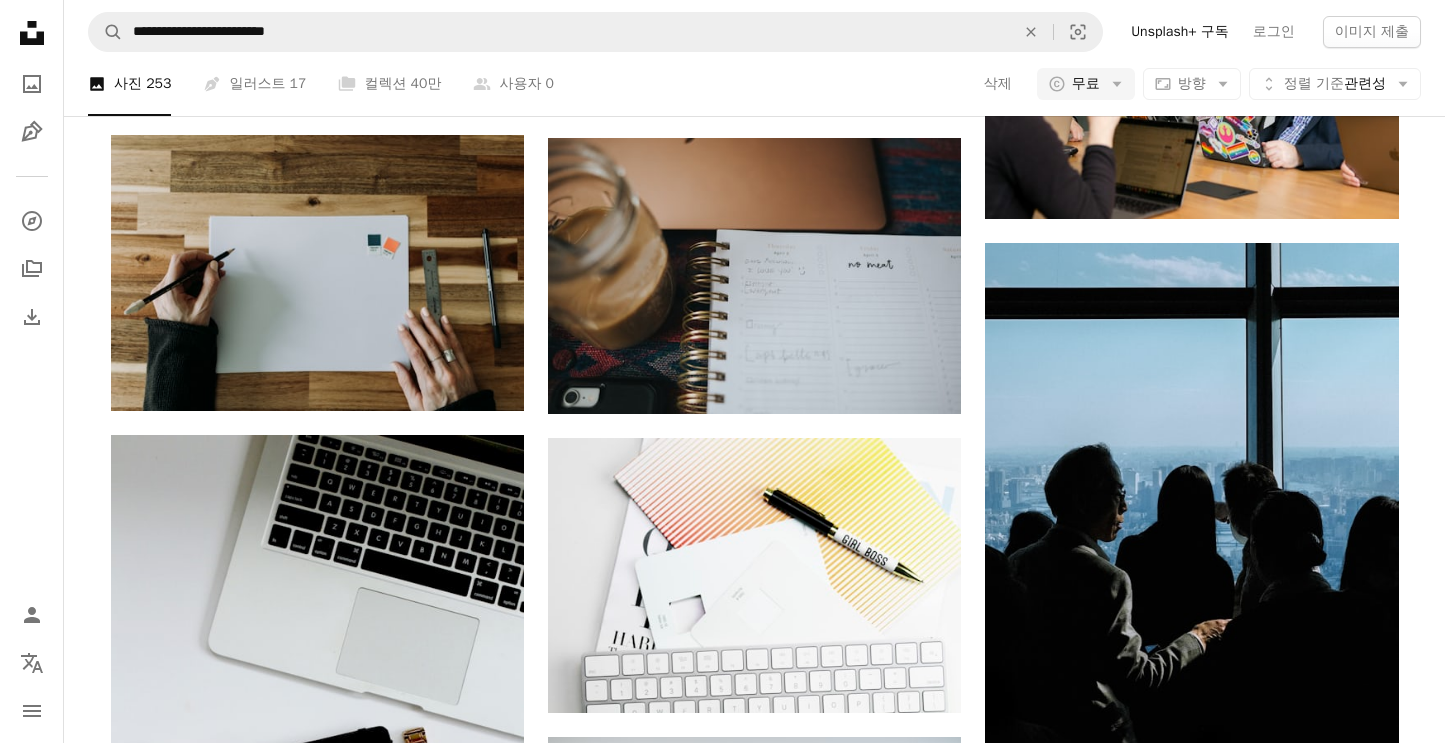 scroll, scrollTop: 9179, scrollLeft: 0, axis: vertical 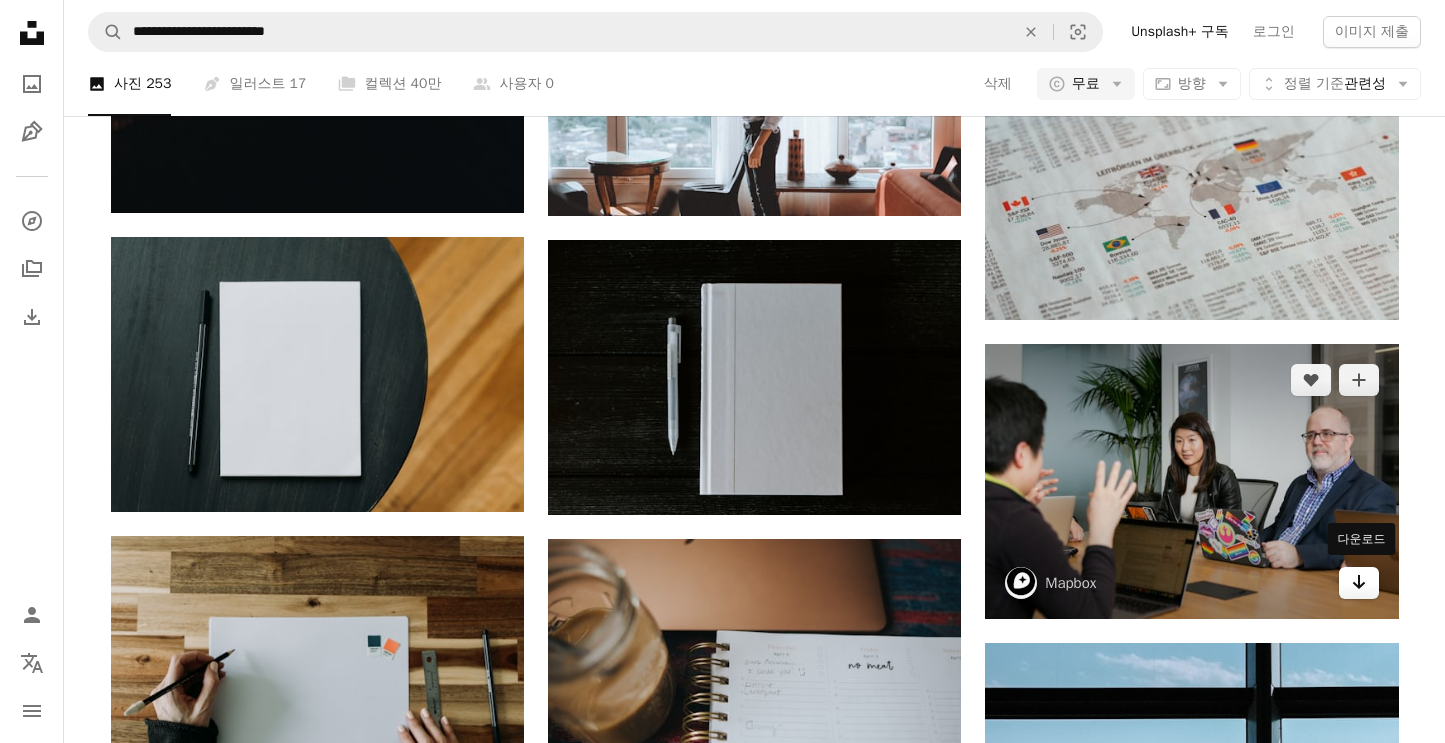 click on "Arrow pointing down" 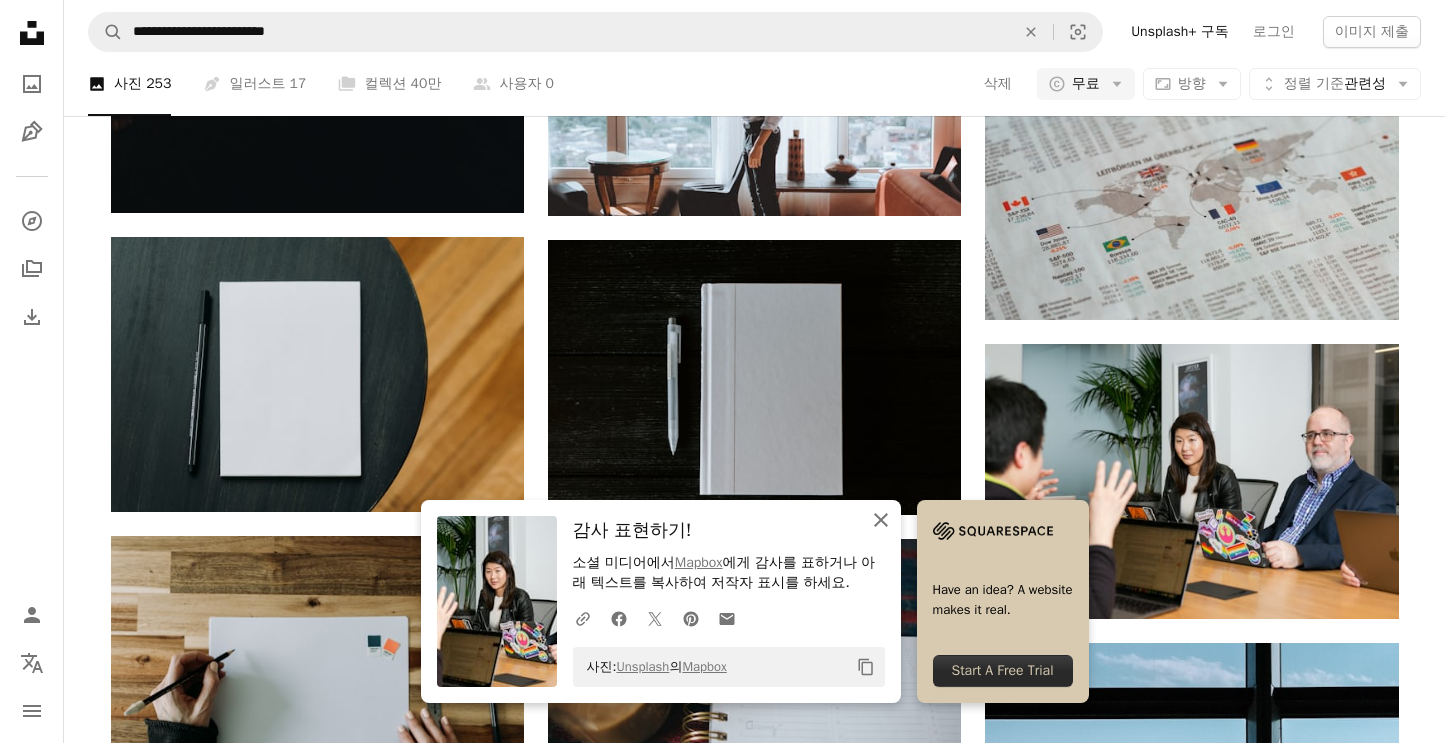 click 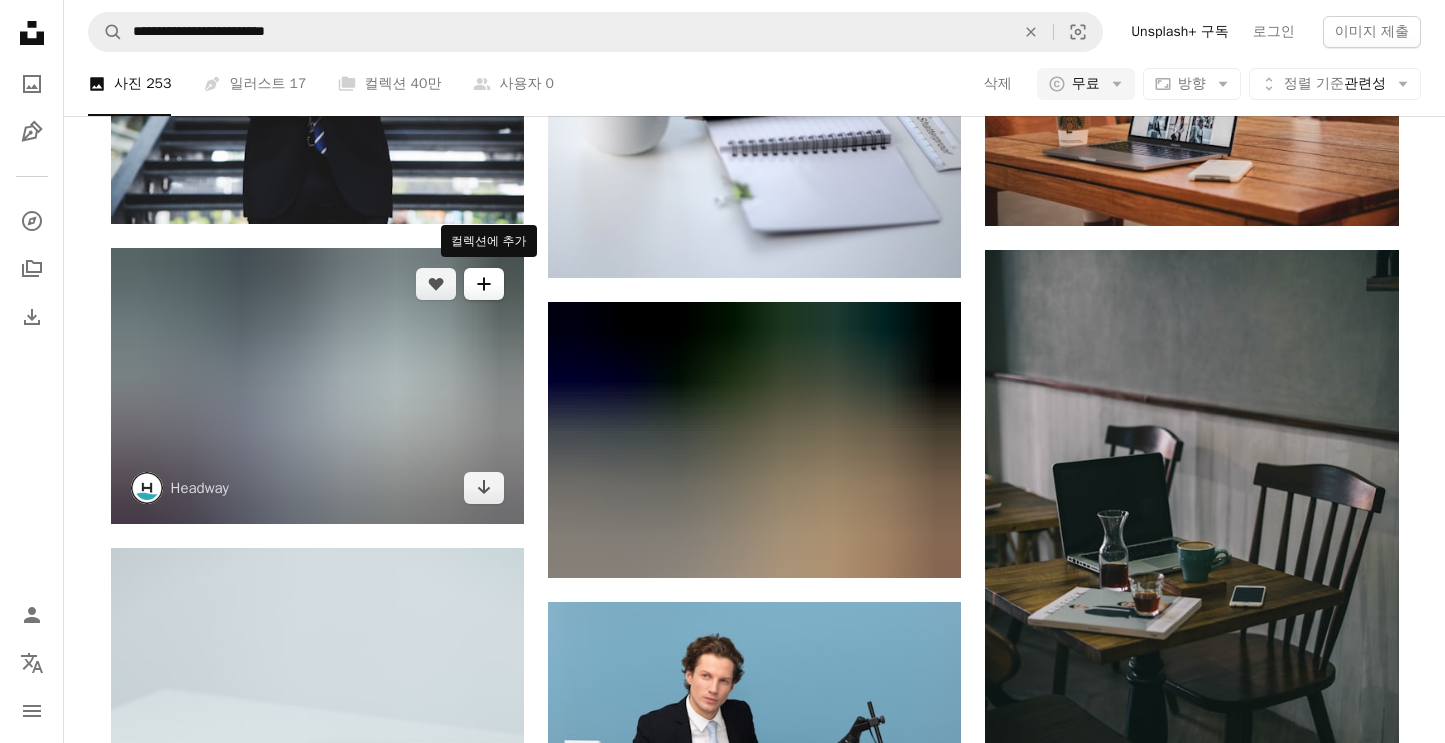 scroll, scrollTop: 16002, scrollLeft: 0, axis: vertical 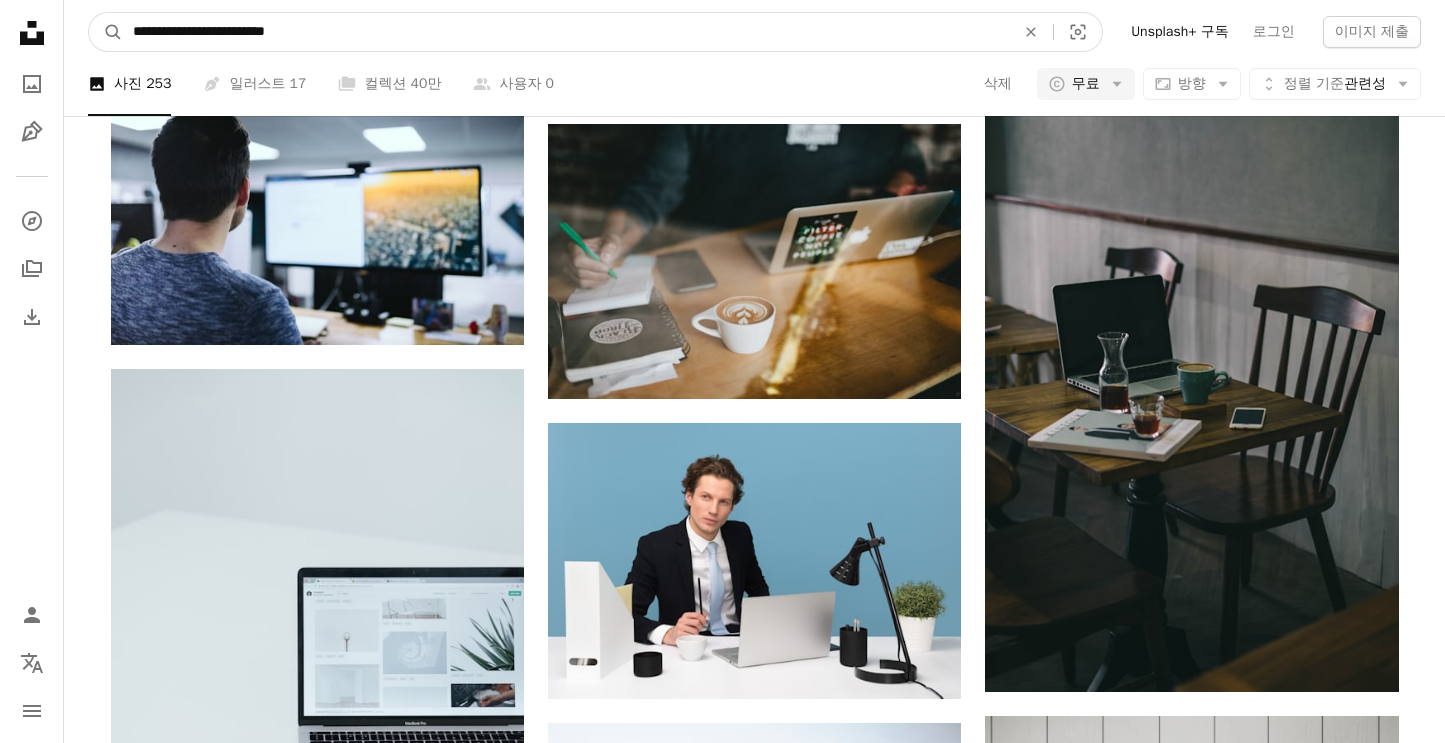 click on "**********" at bounding box center [566, 32] 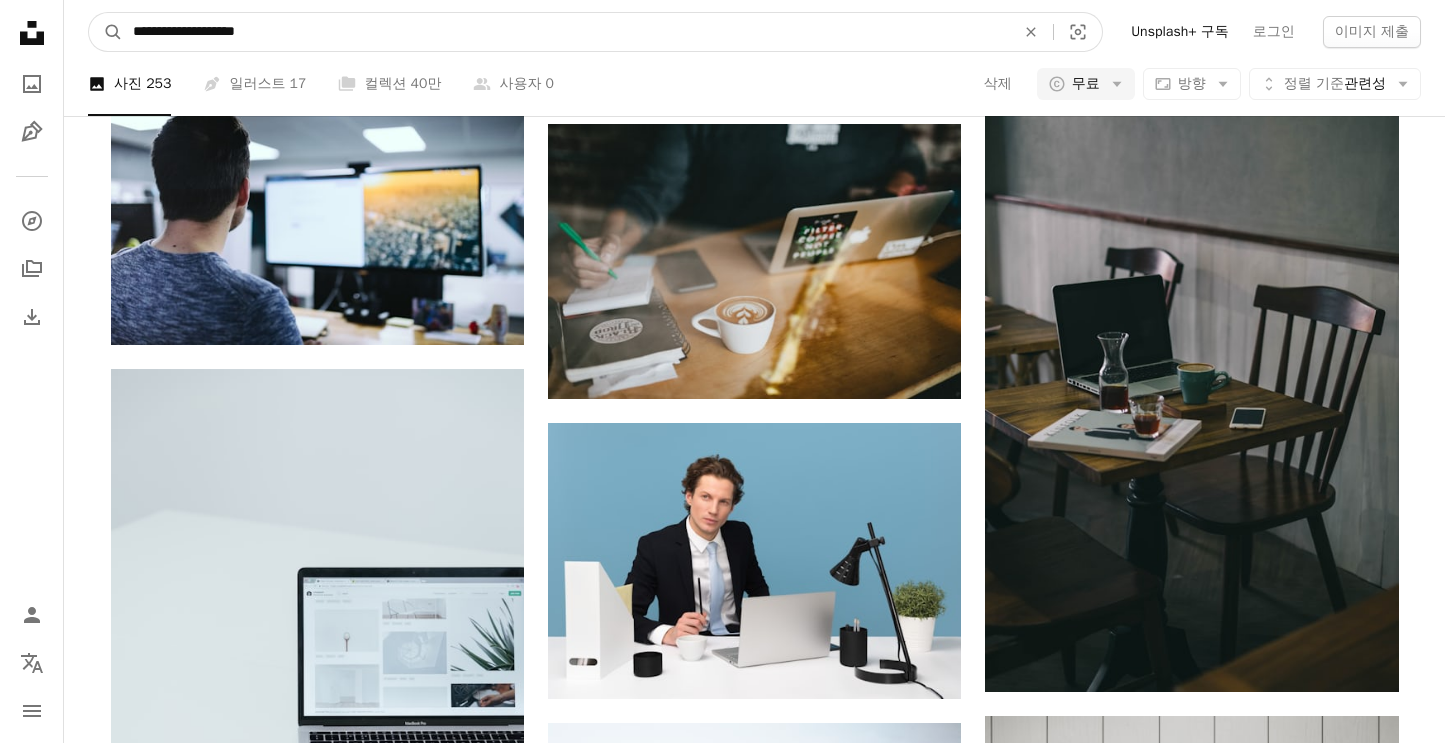 type on "**********" 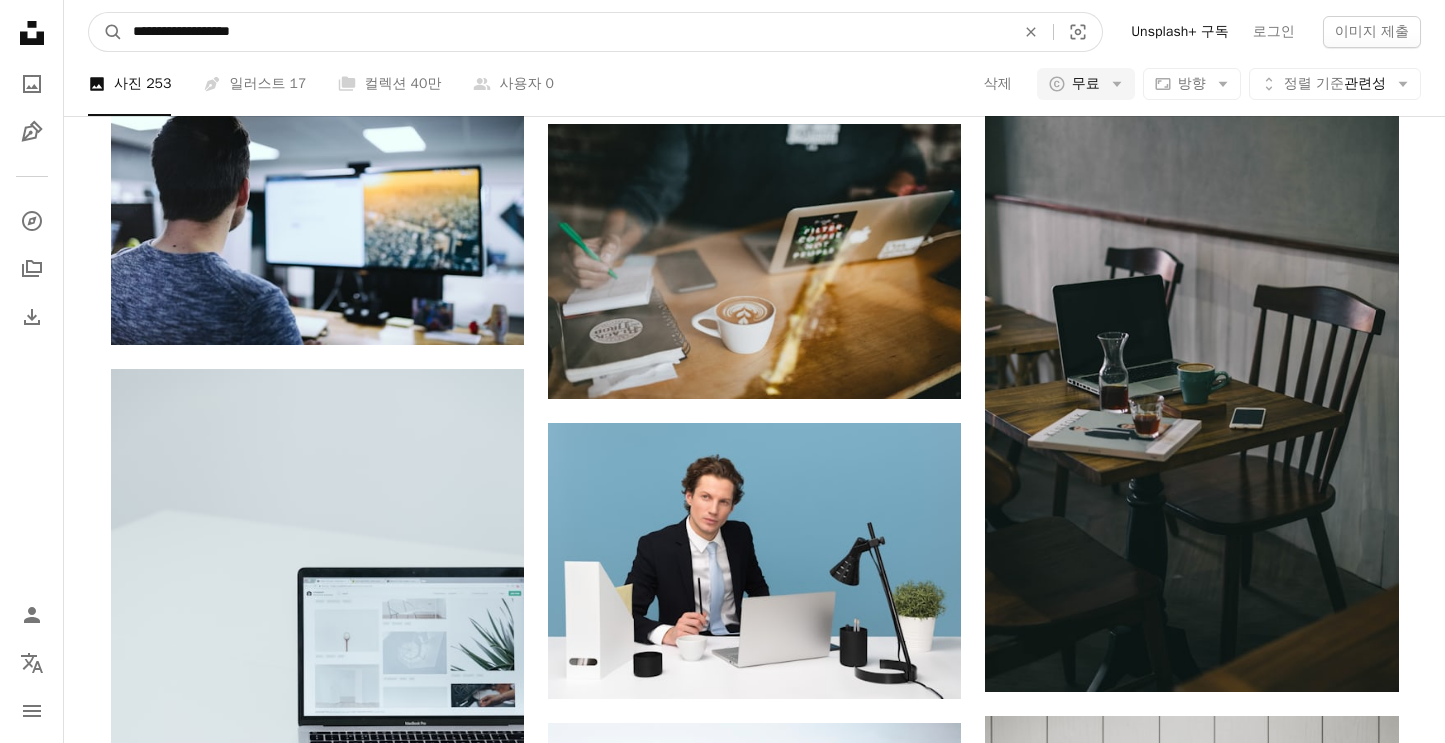 click on "A magnifying glass" at bounding box center (106, 32) 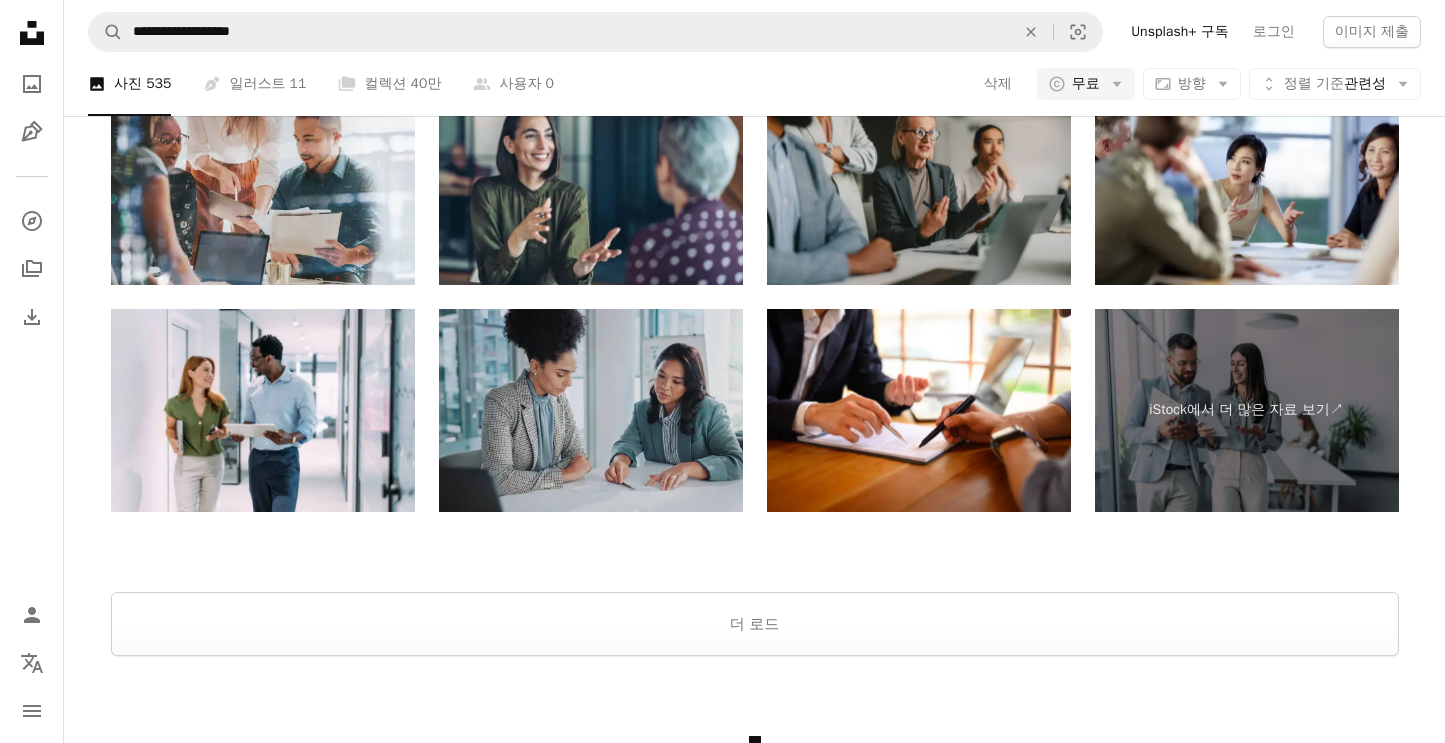 scroll, scrollTop: 3565, scrollLeft: 0, axis: vertical 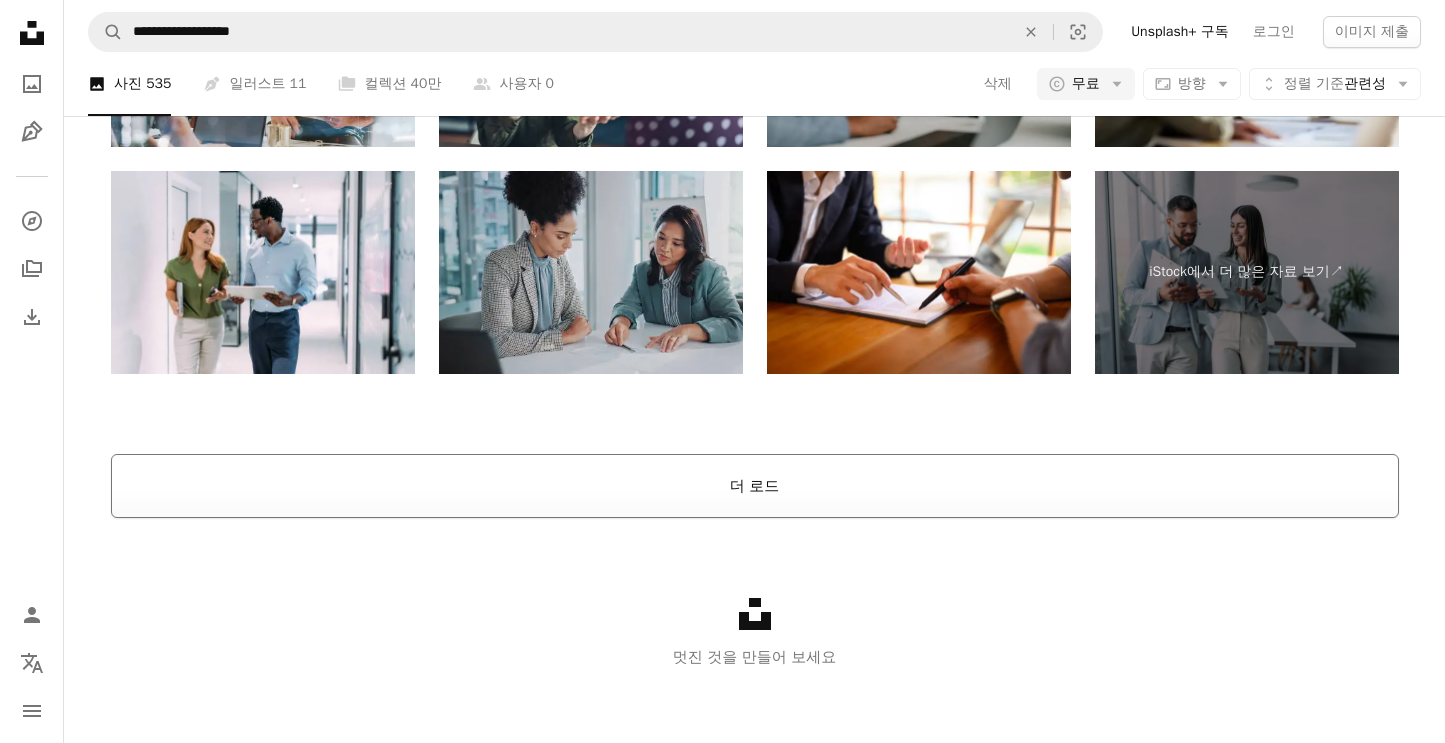 click on "더 로드" at bounding box center [755, 486] 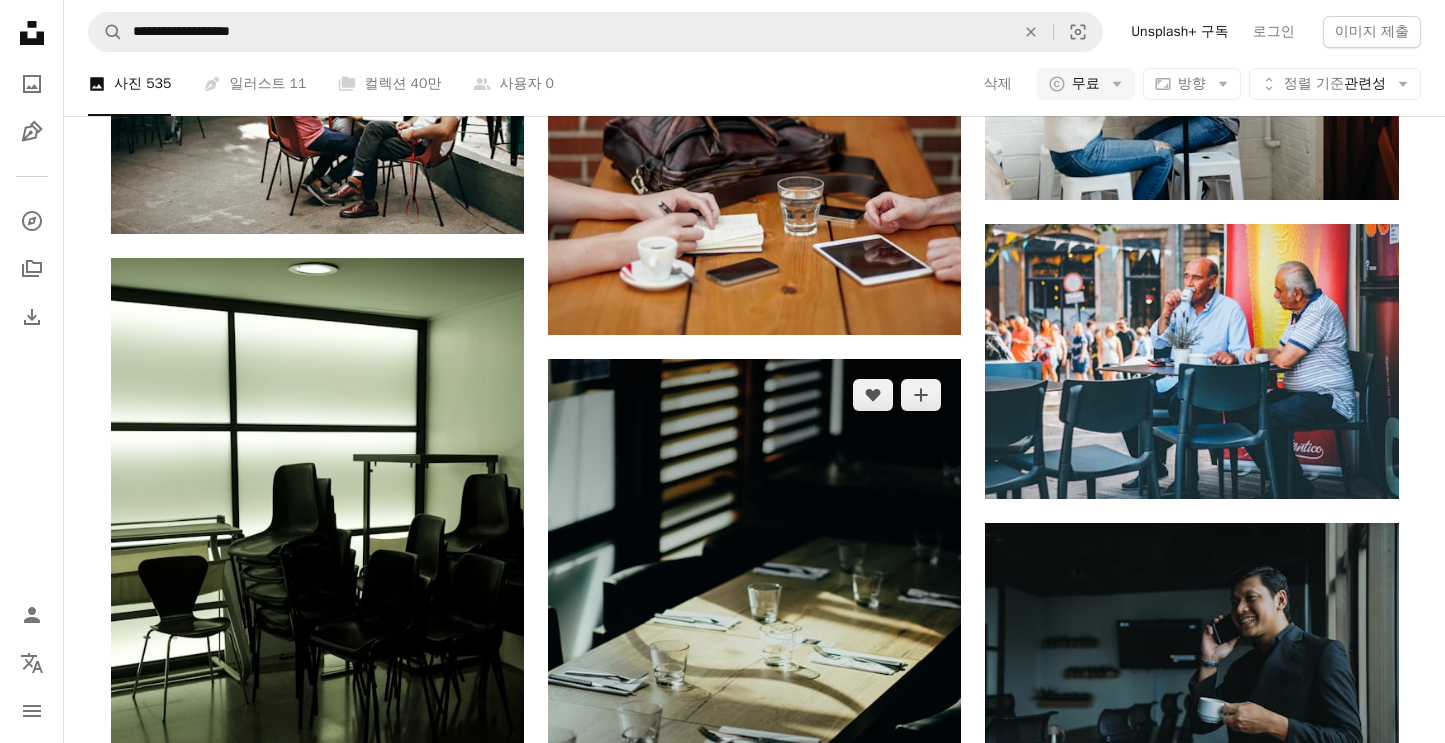 scroll, scrollTop: 12812, scrollLeft: 0, axis: vertical 